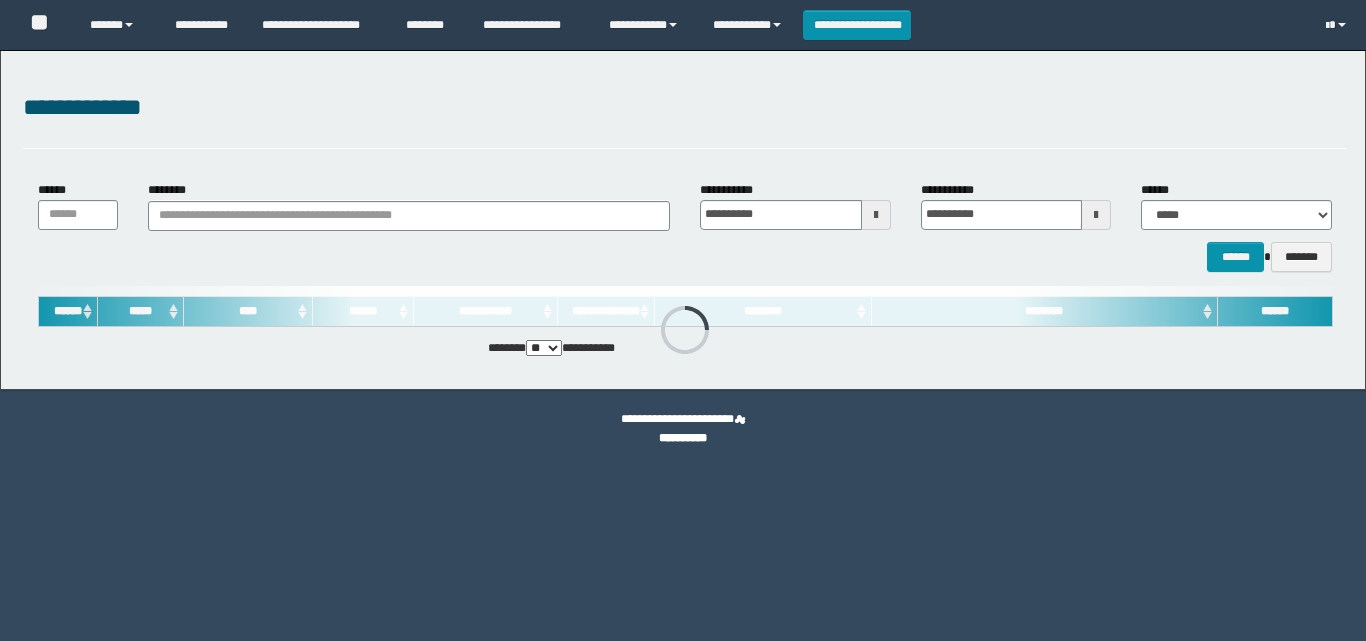 scroll, scrollTop: 0, scrollLeft: 0, axis: both 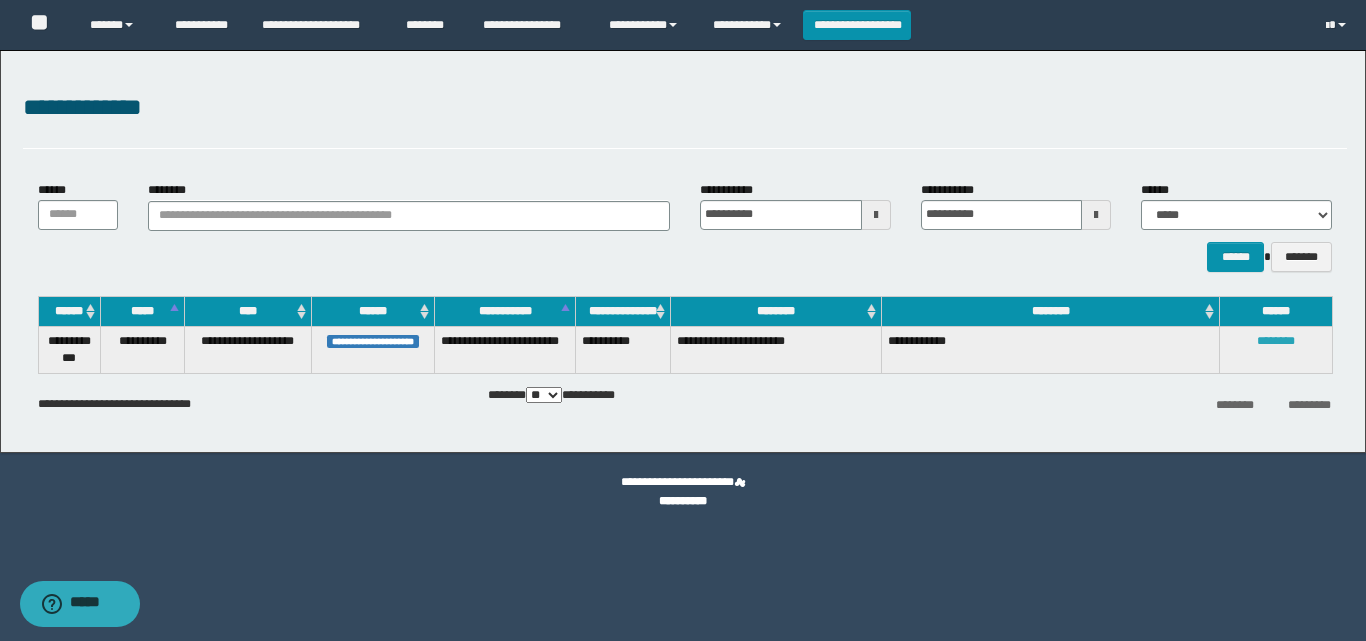 click on "********" at bounding box center [1276, 341] 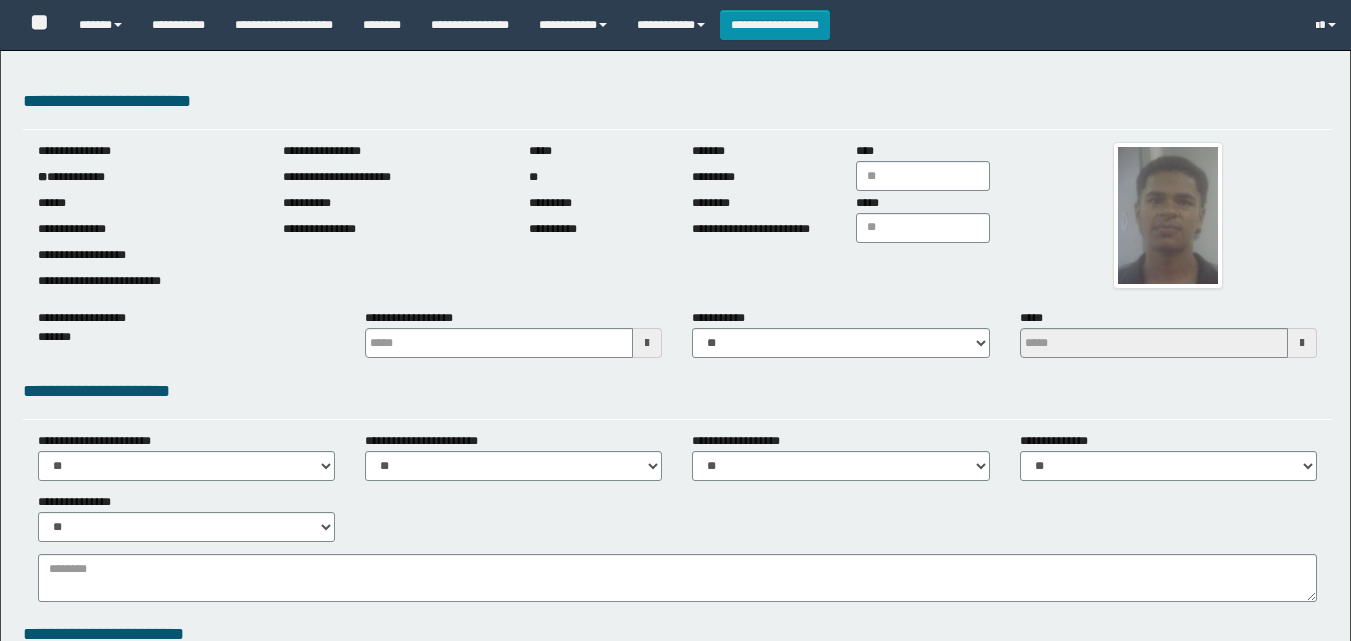 type 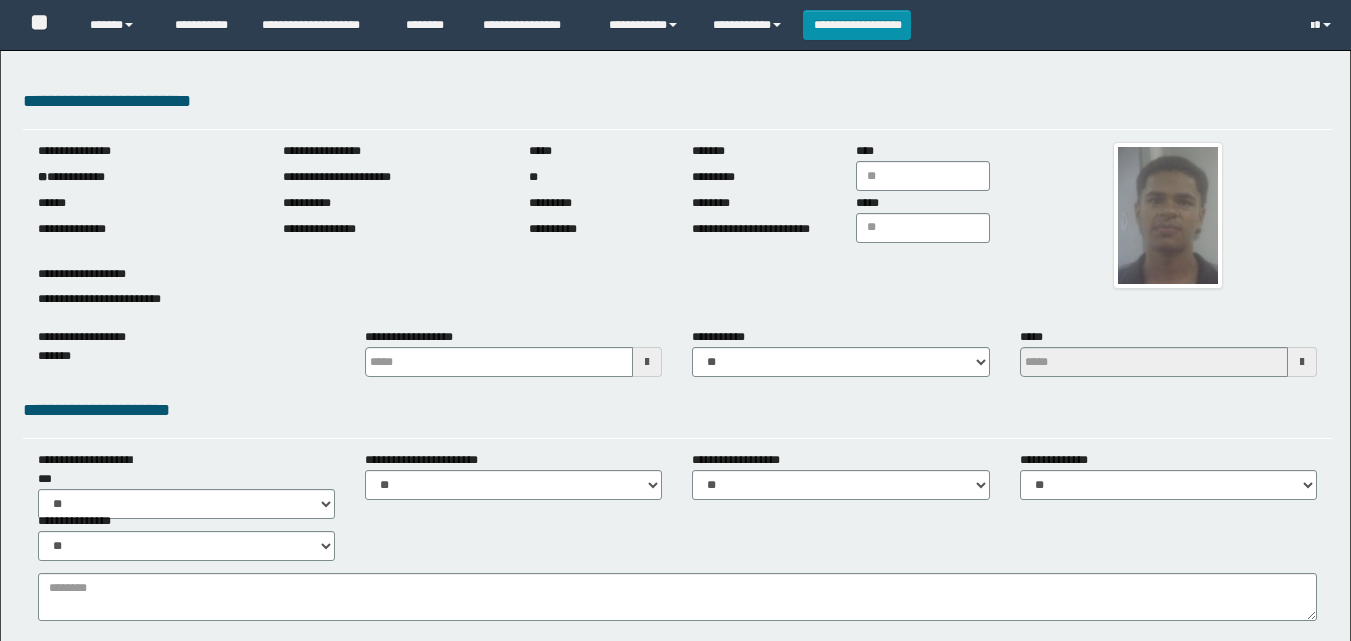 scroll, scrollTop: 0, scrollLeft: 0, axis: both 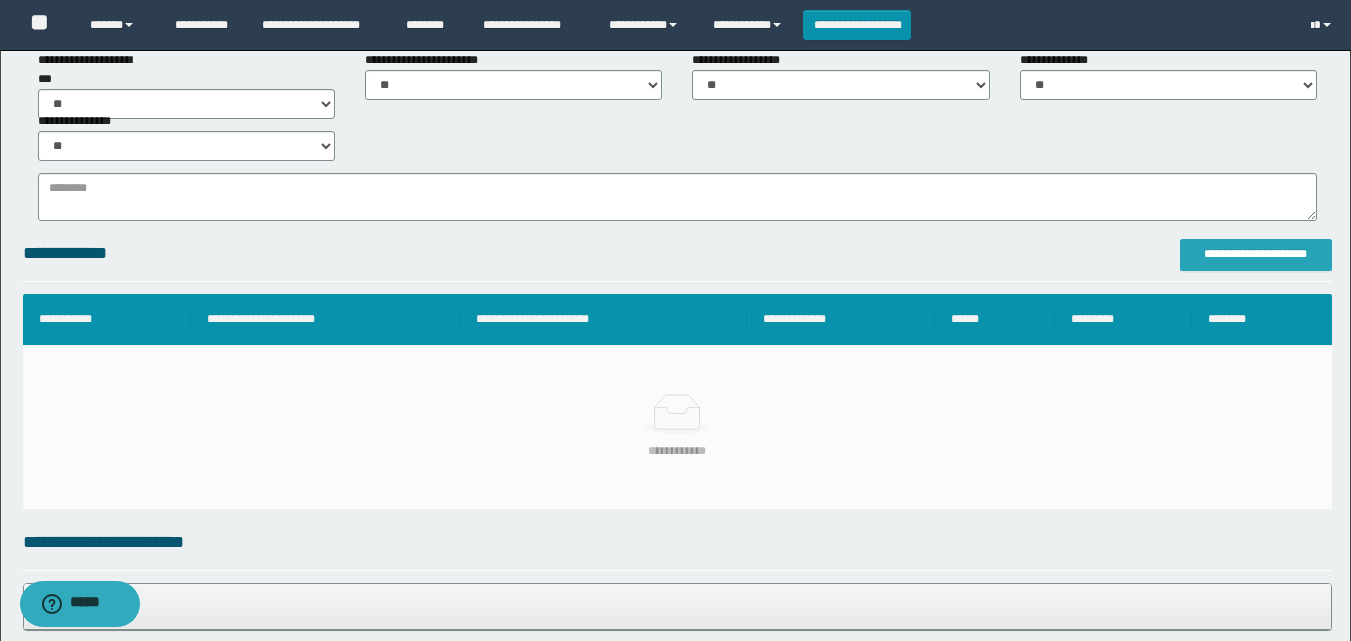 click on "**********" at bounding box center (1256, 254) 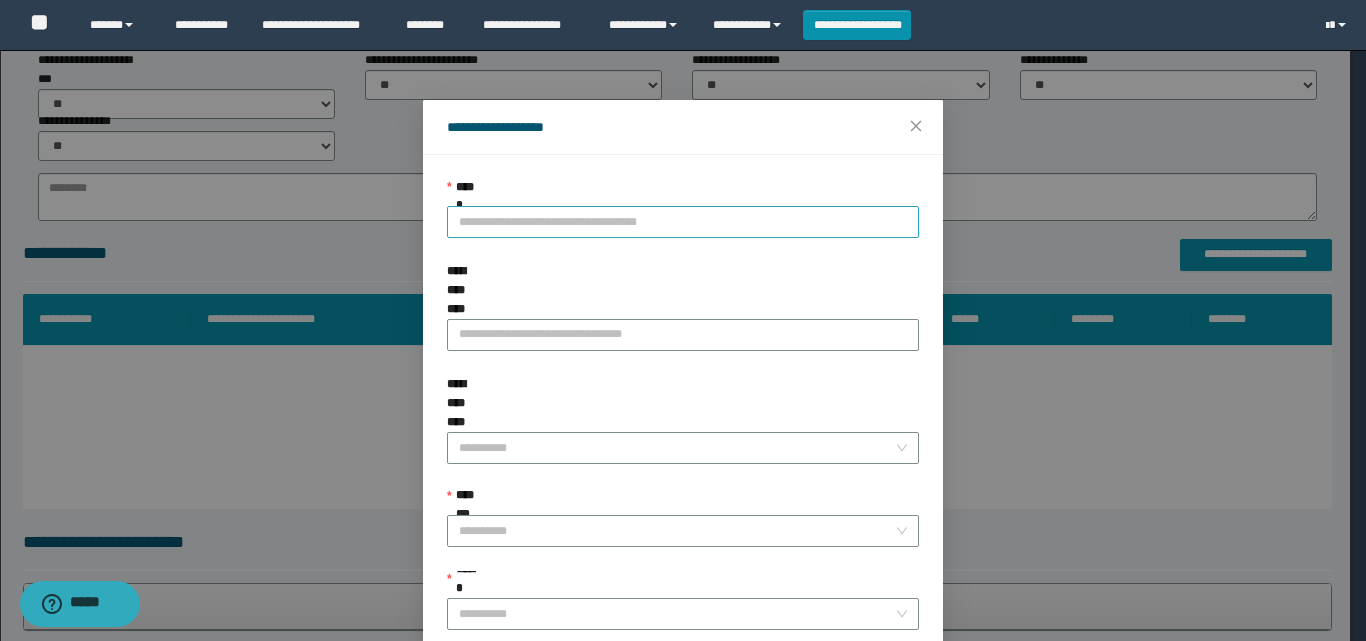 click on "**********" at bounding box center (683, 222) 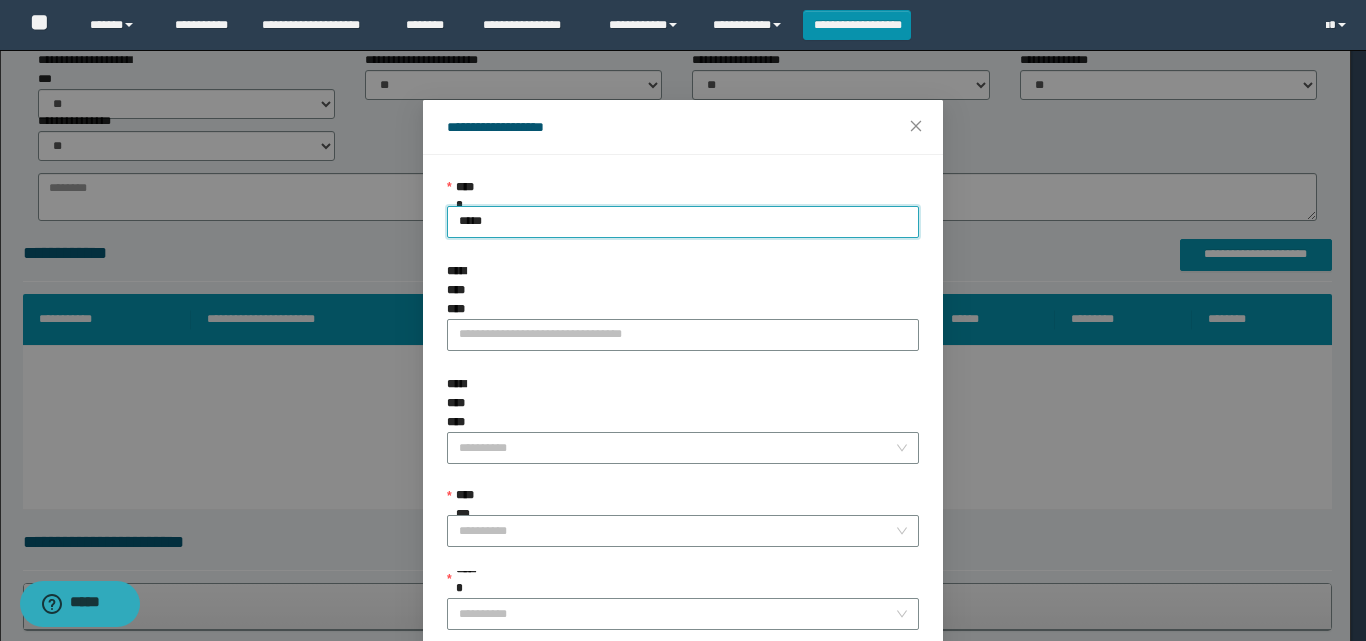 type on "****" 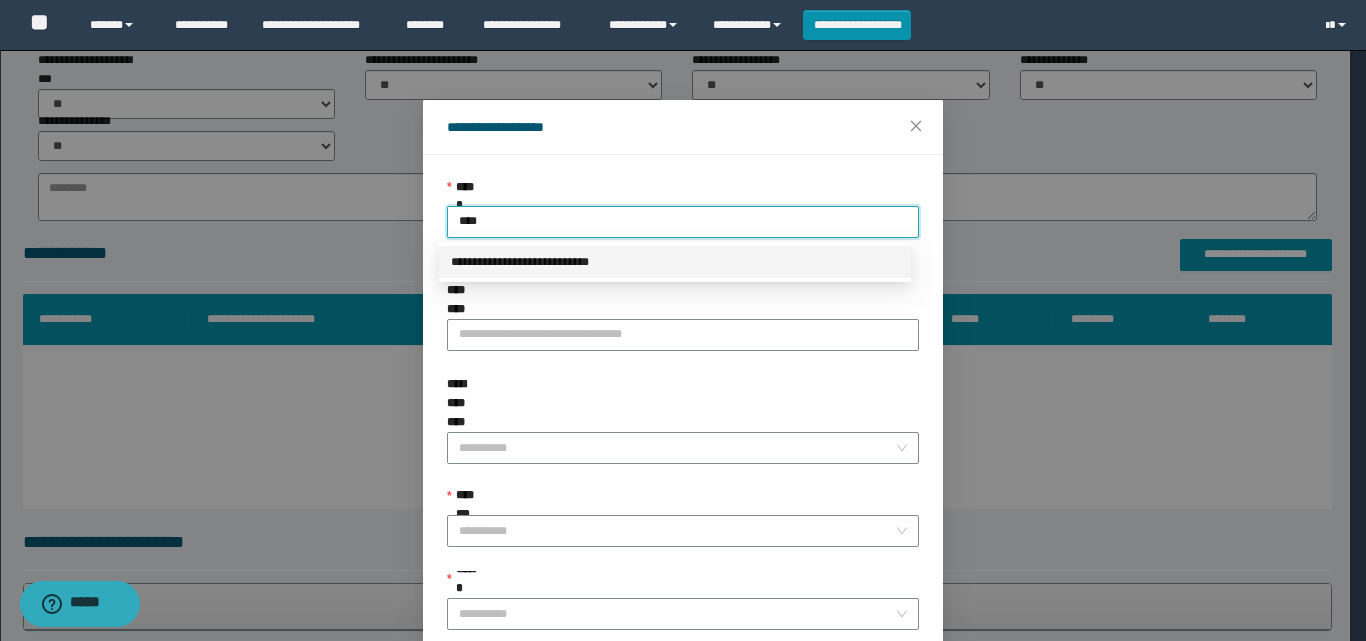 drag, startPoint x: 502, startPoint y: 255, endPoint x: 516, endPoint y: 398, distance: 143.68369 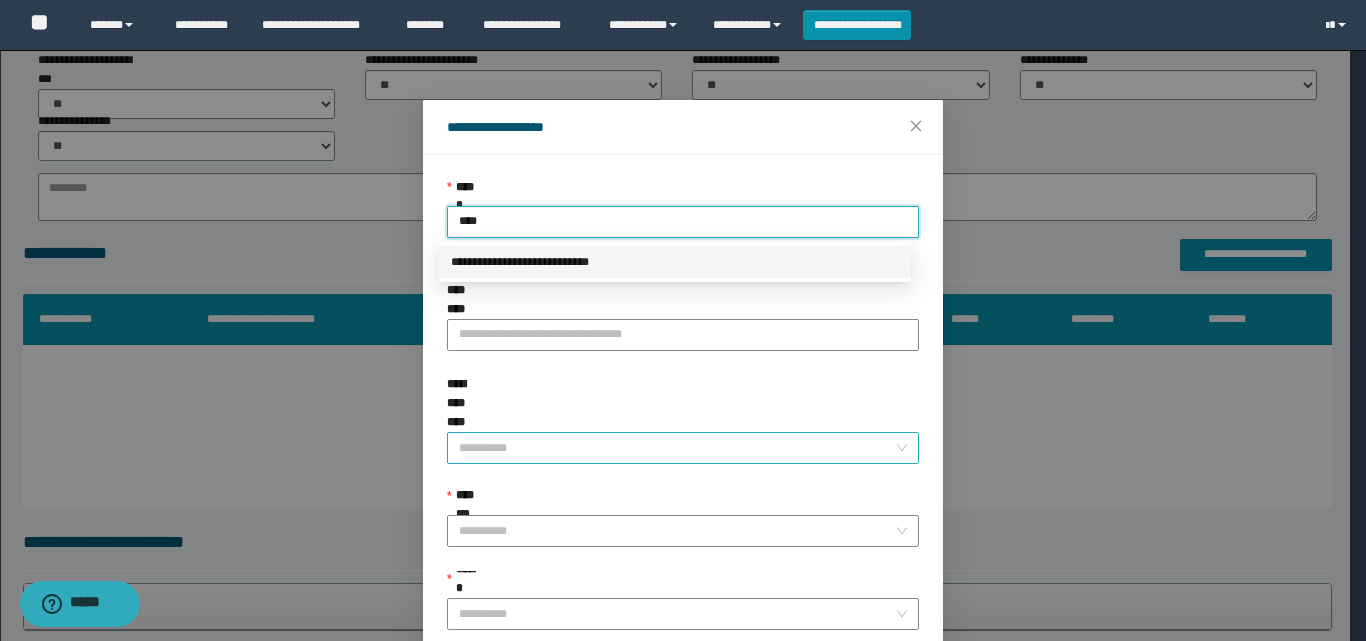type 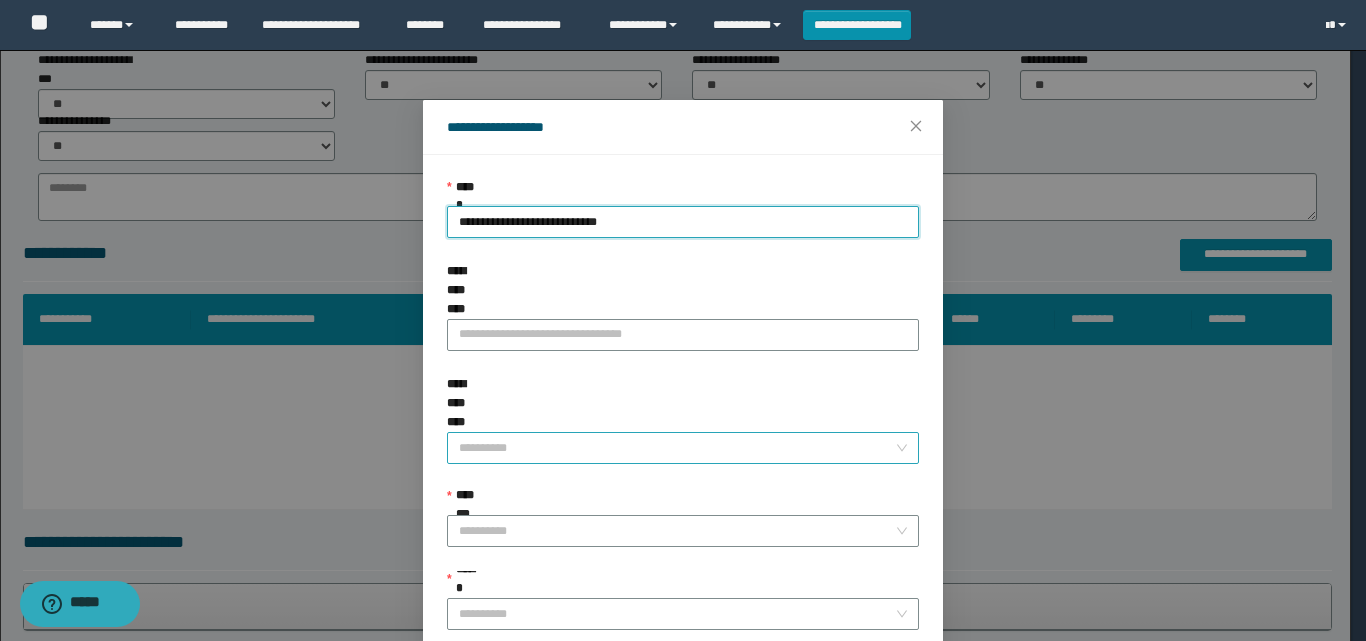 click on "**********" at bounding box center [677, 448] 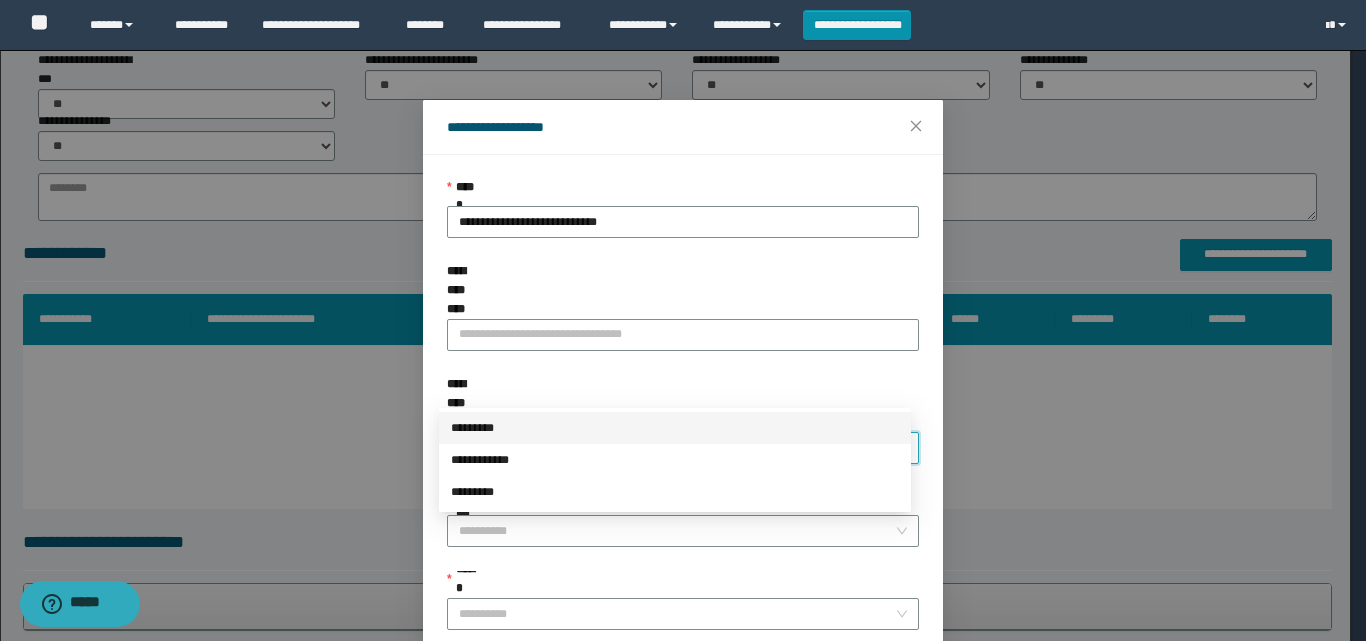 click on "*********" at bounding box center (675, 428) 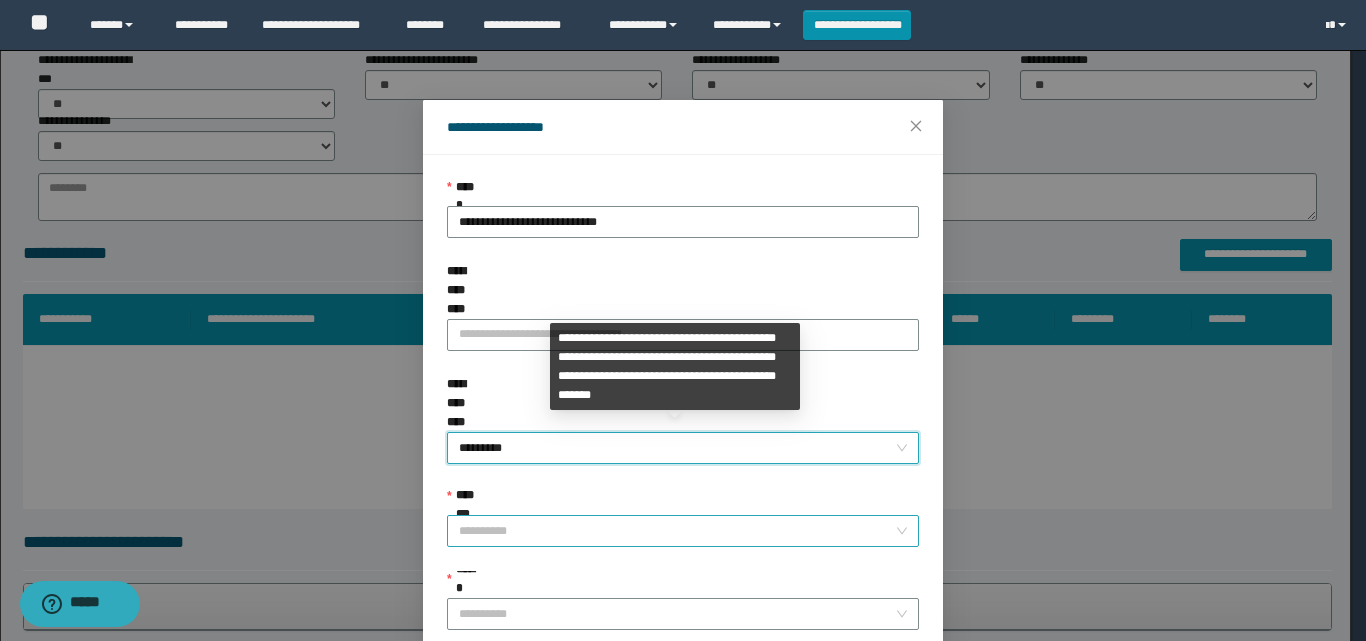 click on "**********" at bounding box center (677, 531) 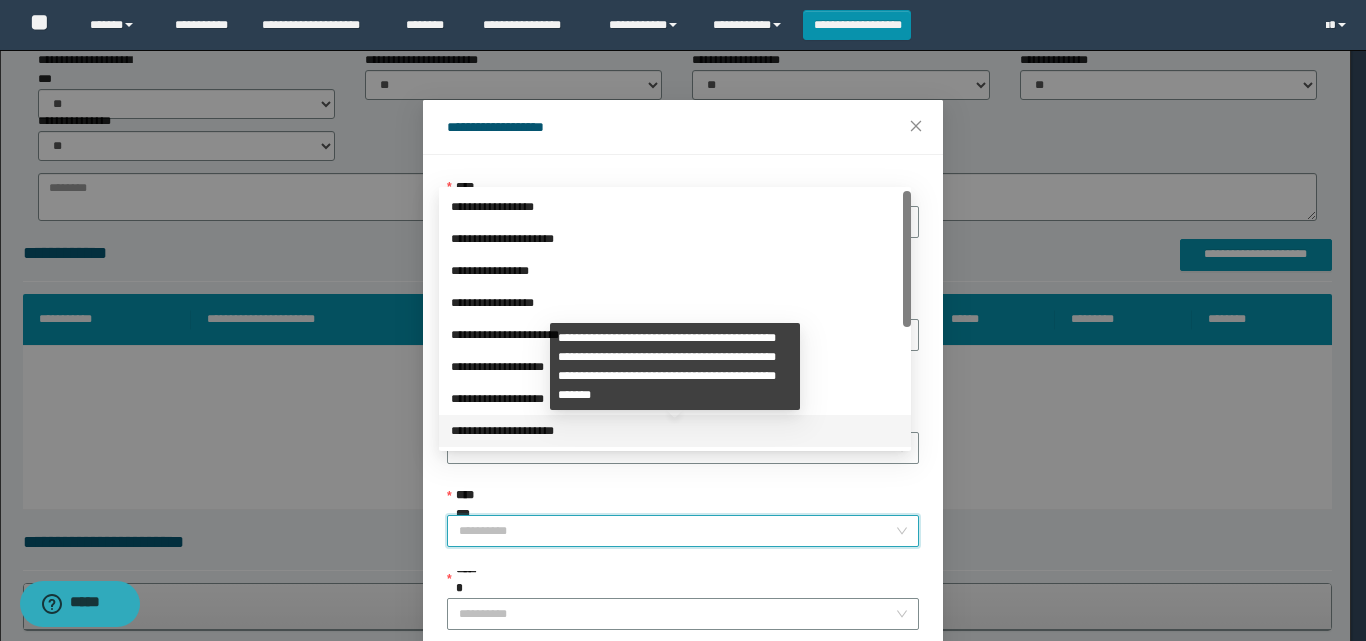 scroll, scrollTop: 224, scrollLeft: 0, axis: vertical 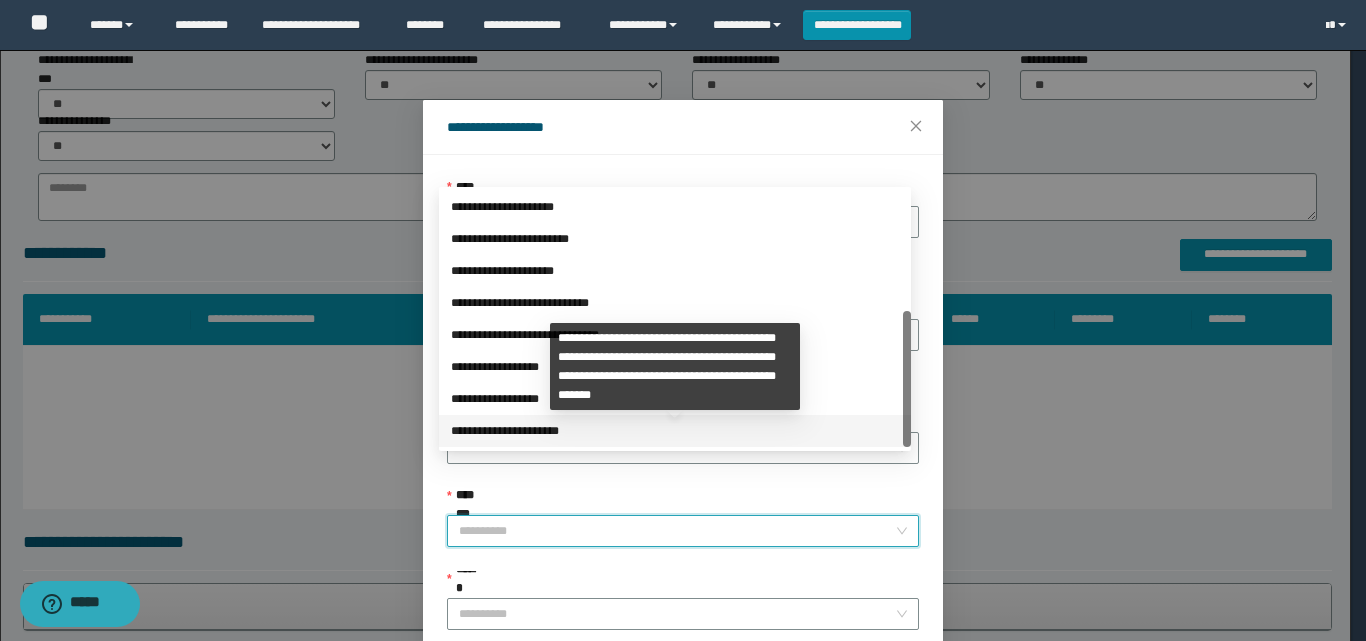 click on "**********" at bounding box center (675, 431) 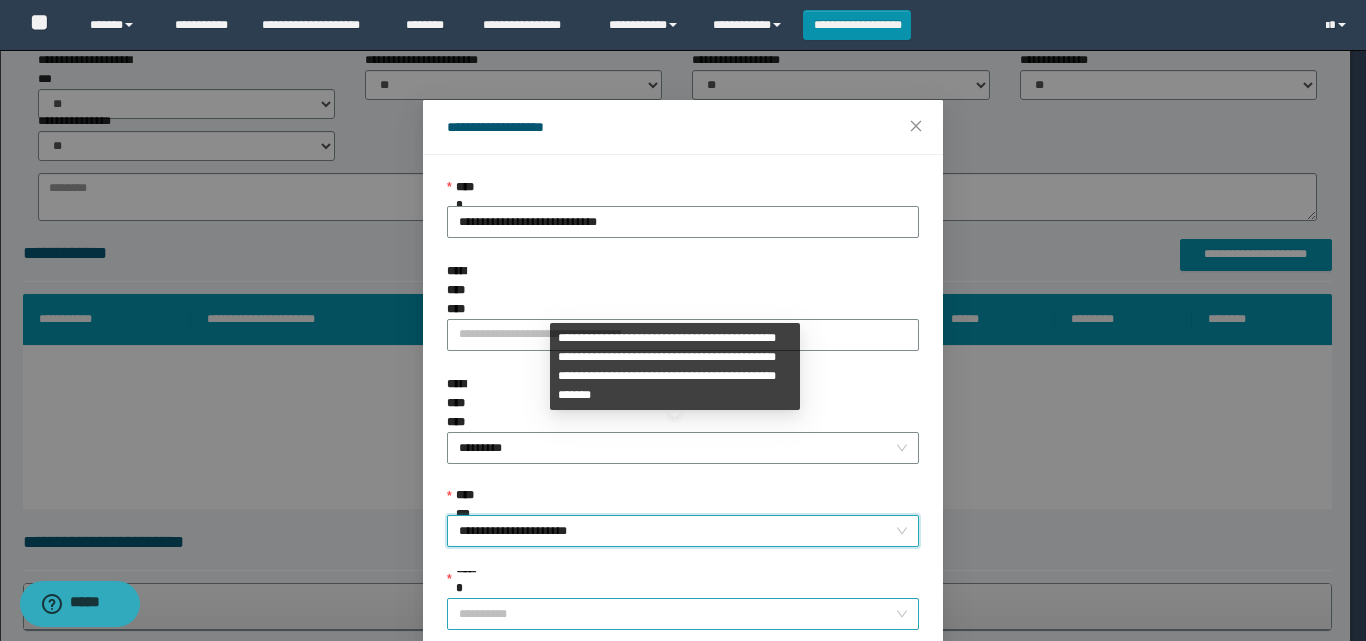 click on "******" at bounding box center (677, 614) 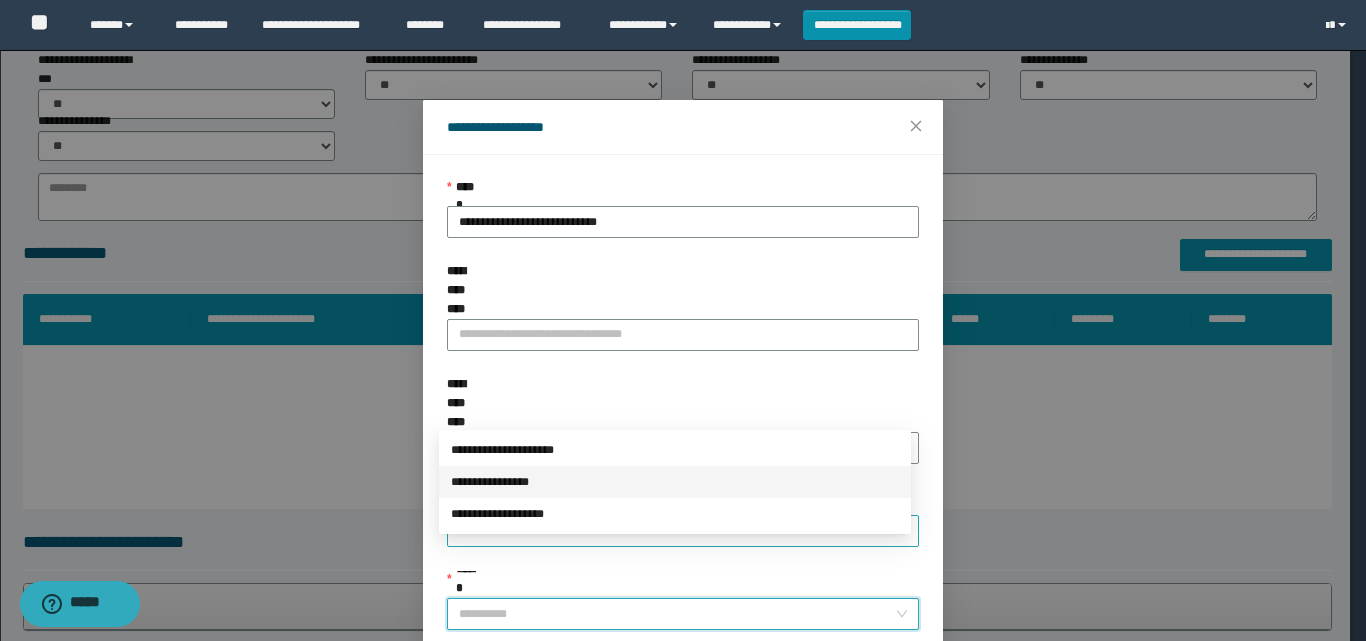 click on "**********" at bounding box center (675, 482) 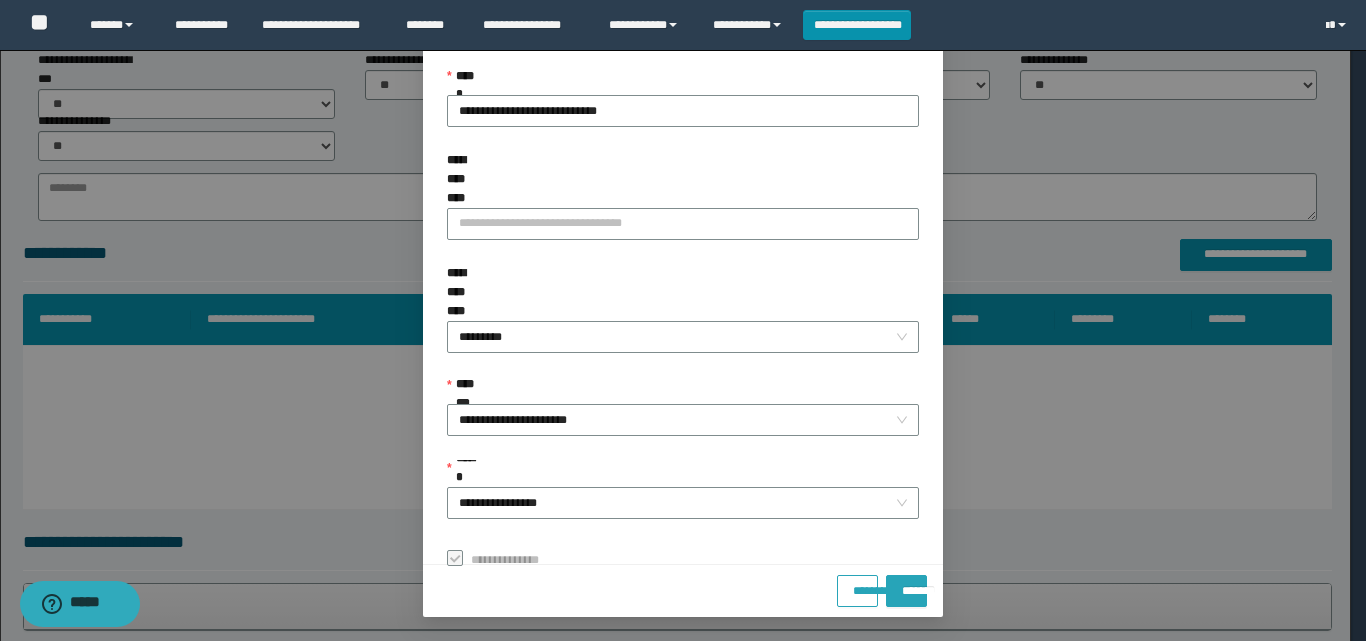 drag, startPoint x: 891, startPoint y: 580, endPoint x: 776, endPoint y: 590, distance: 115.43397 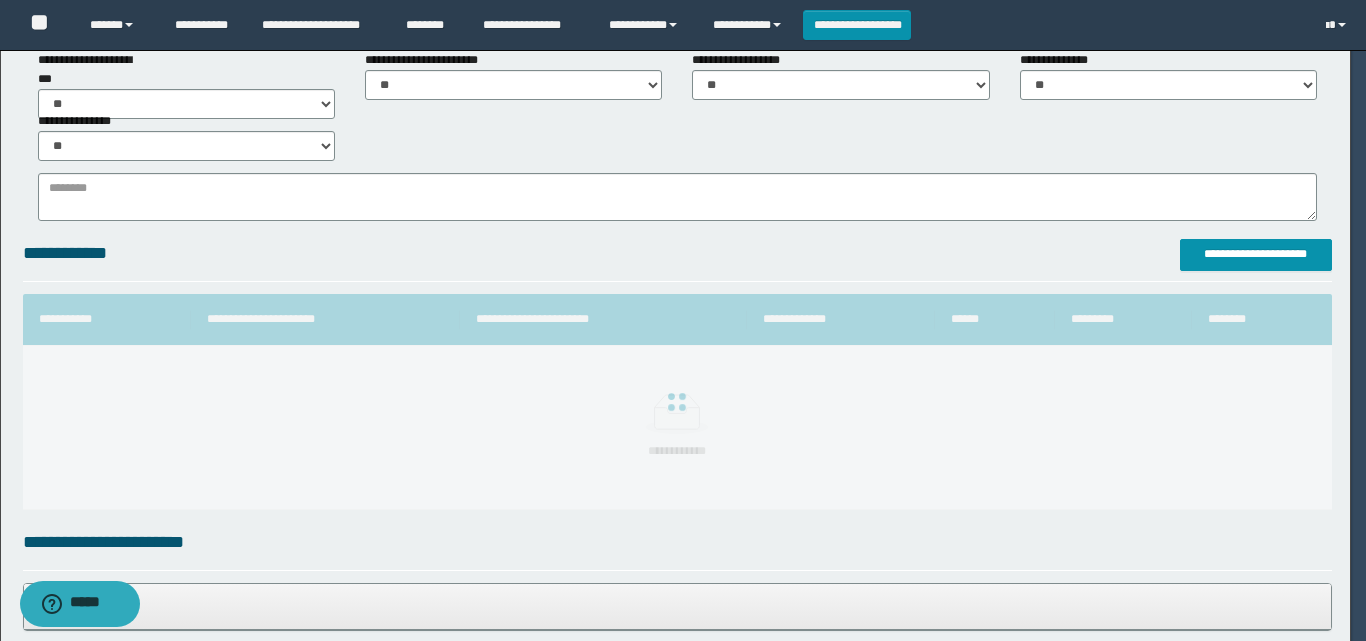 scroll, scrollTop: 64, scrollLeft: 0, axis: vertical 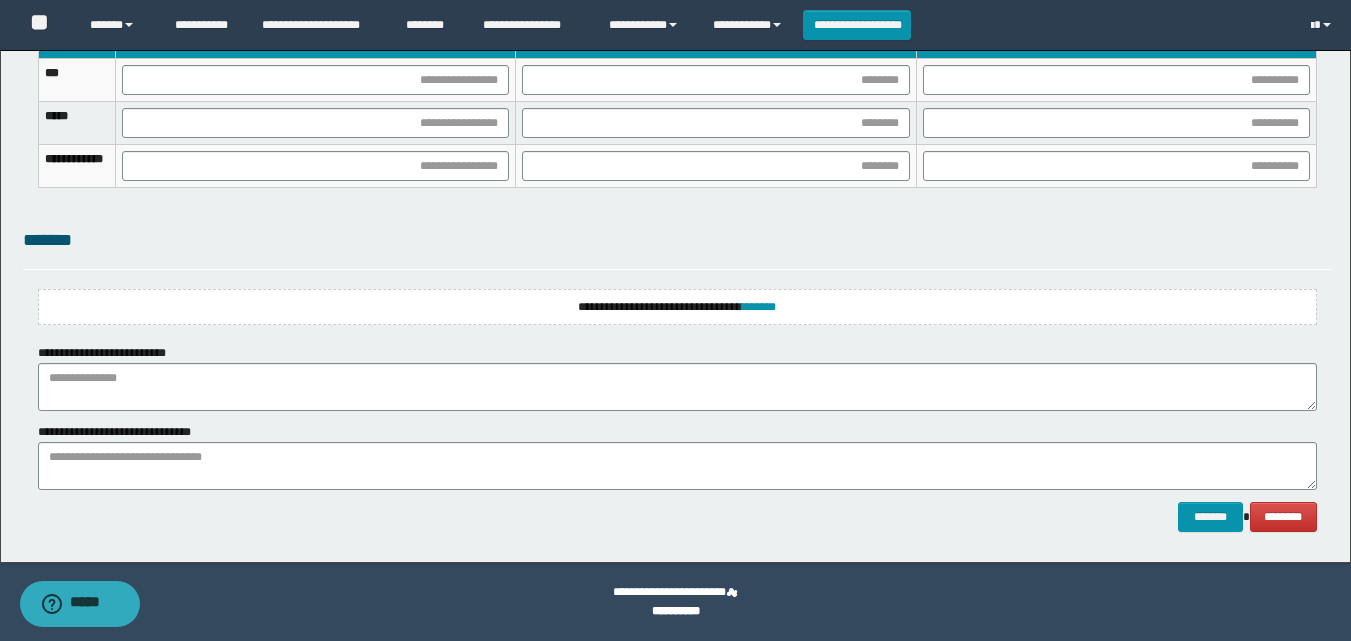 click on "**********" at bounding box center [677, 307] 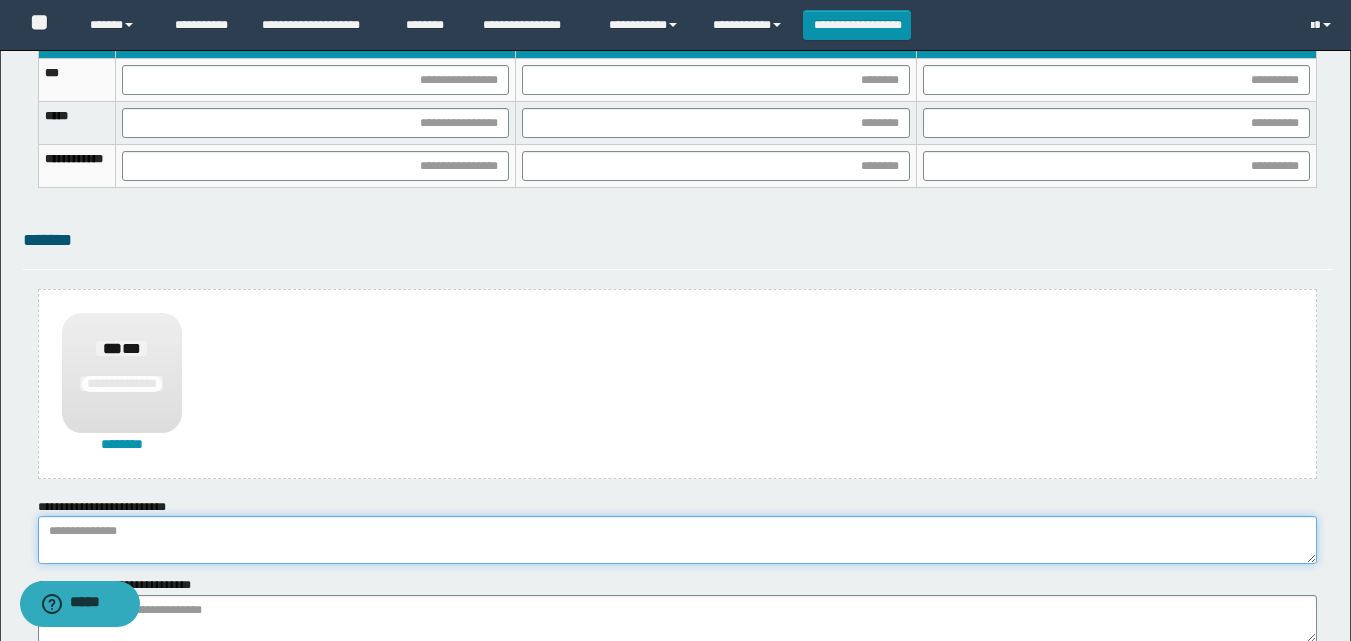 click at bounding box center [677, 540] 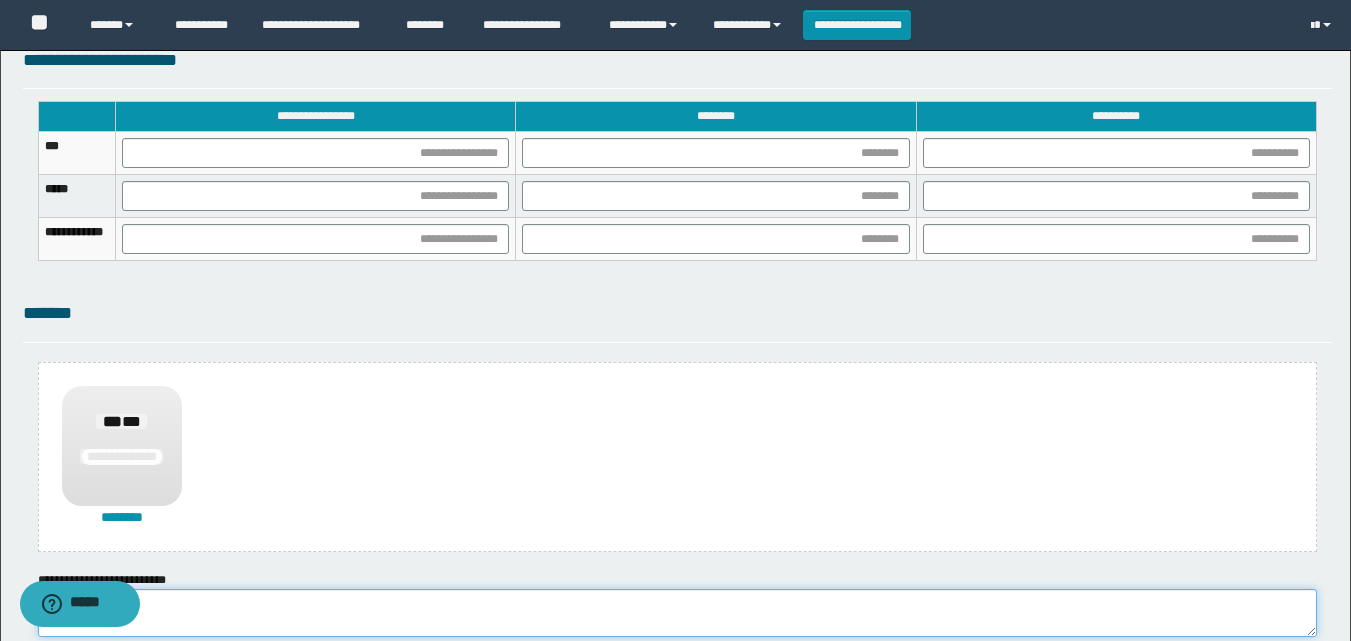 scroll, scrollTop: 1136, scrollLeft: 0, axis: vertical 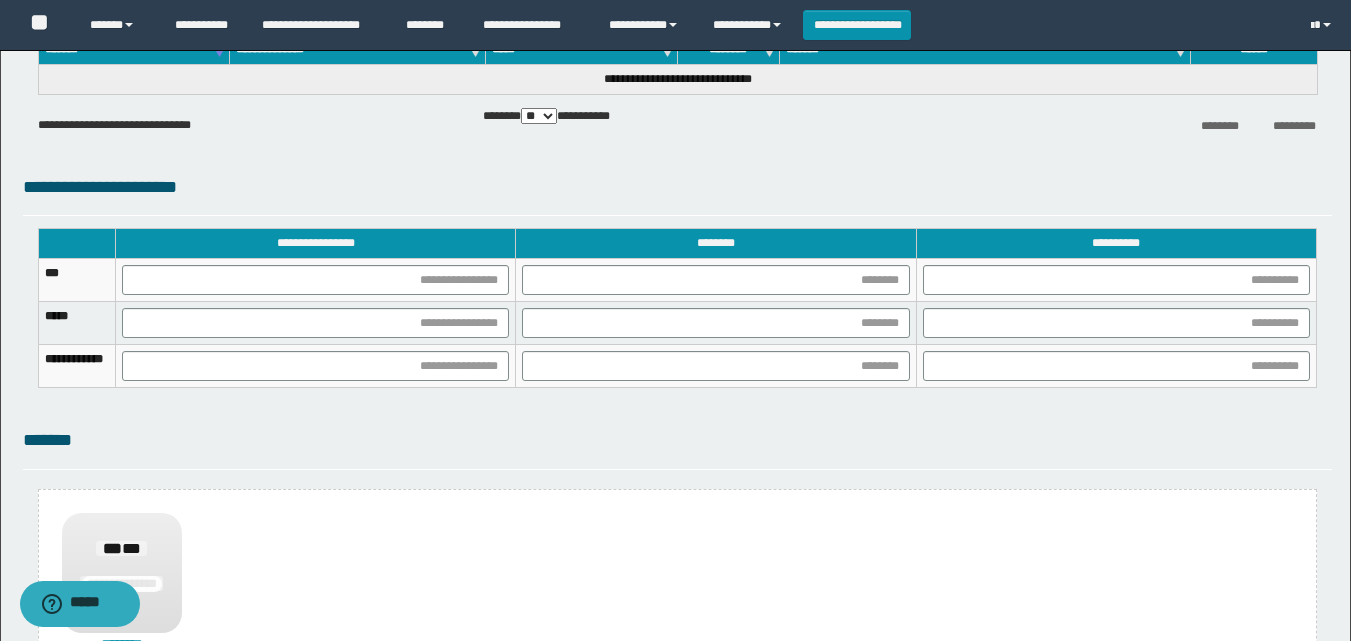 type on "******" 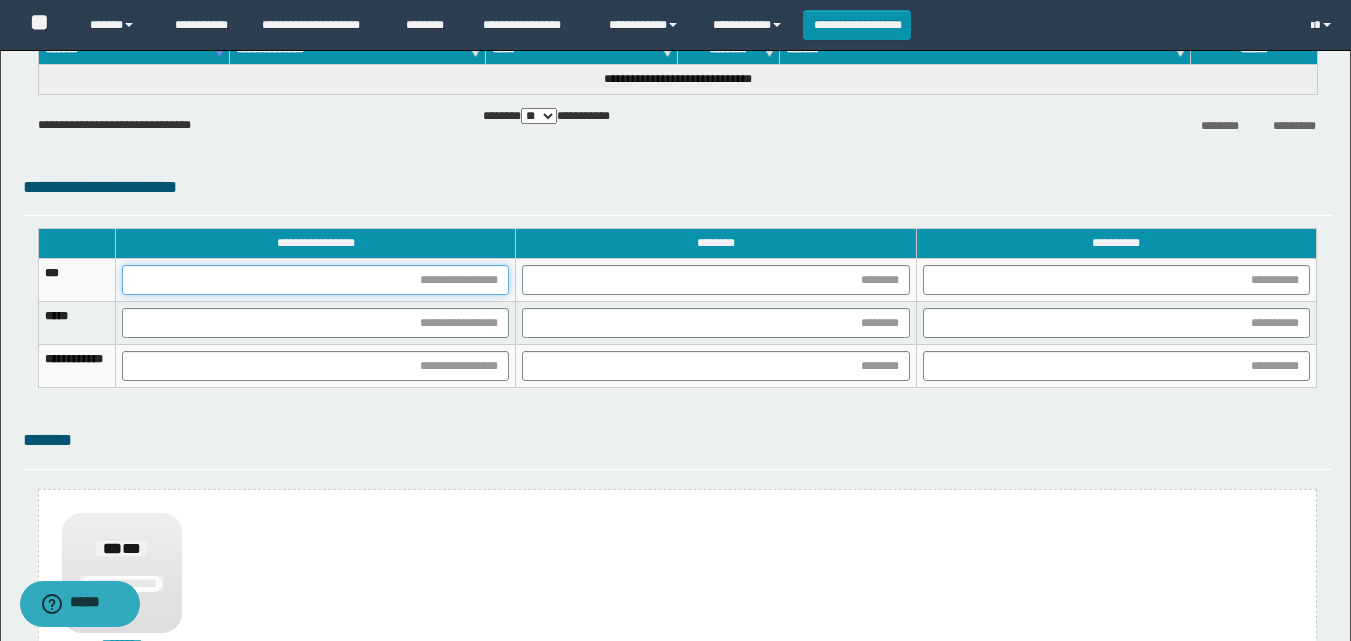 click at bounding box center (315, 280) 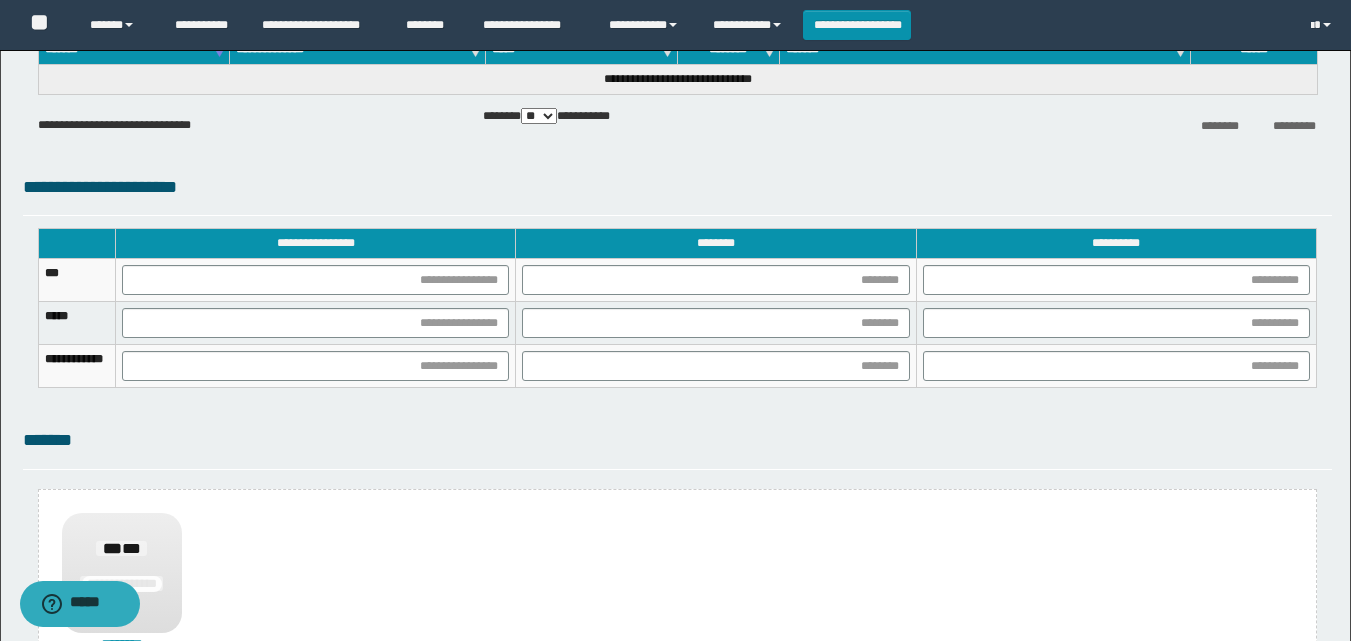 drag, startPoint x: 1332, startPoint y: 337, endPoint x: 1061, endPoint y: 340, distance: 271.0166 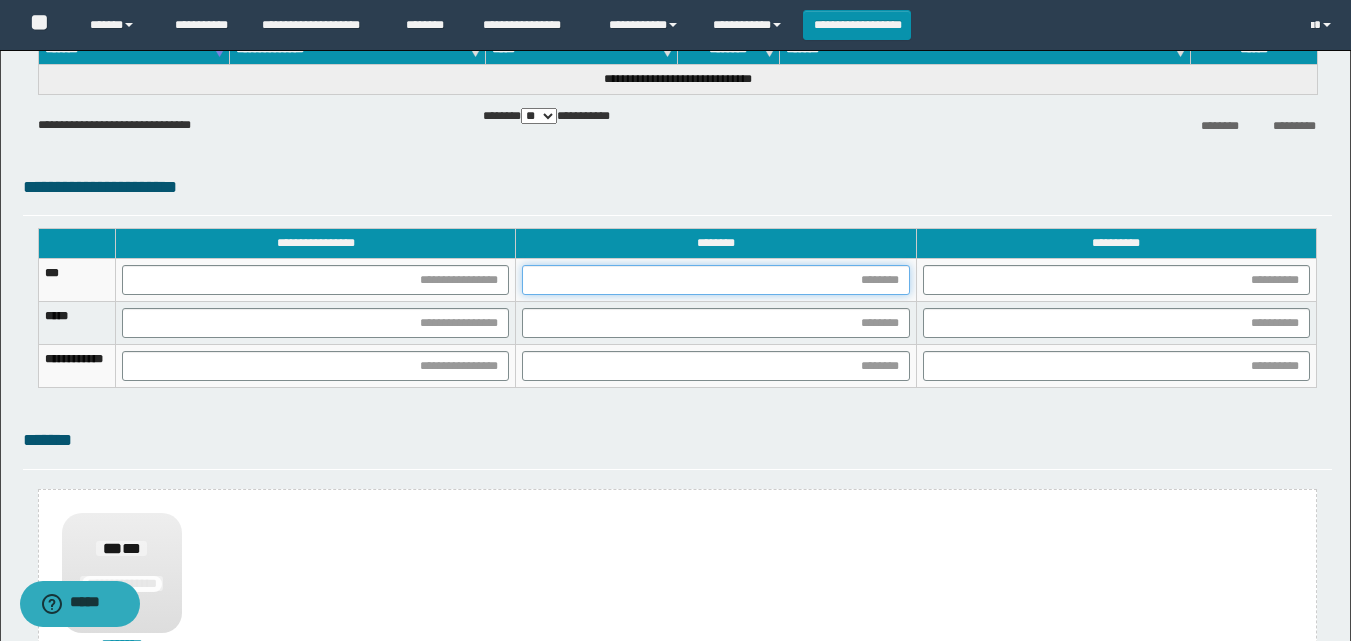 click at bounding box center (715, 280) 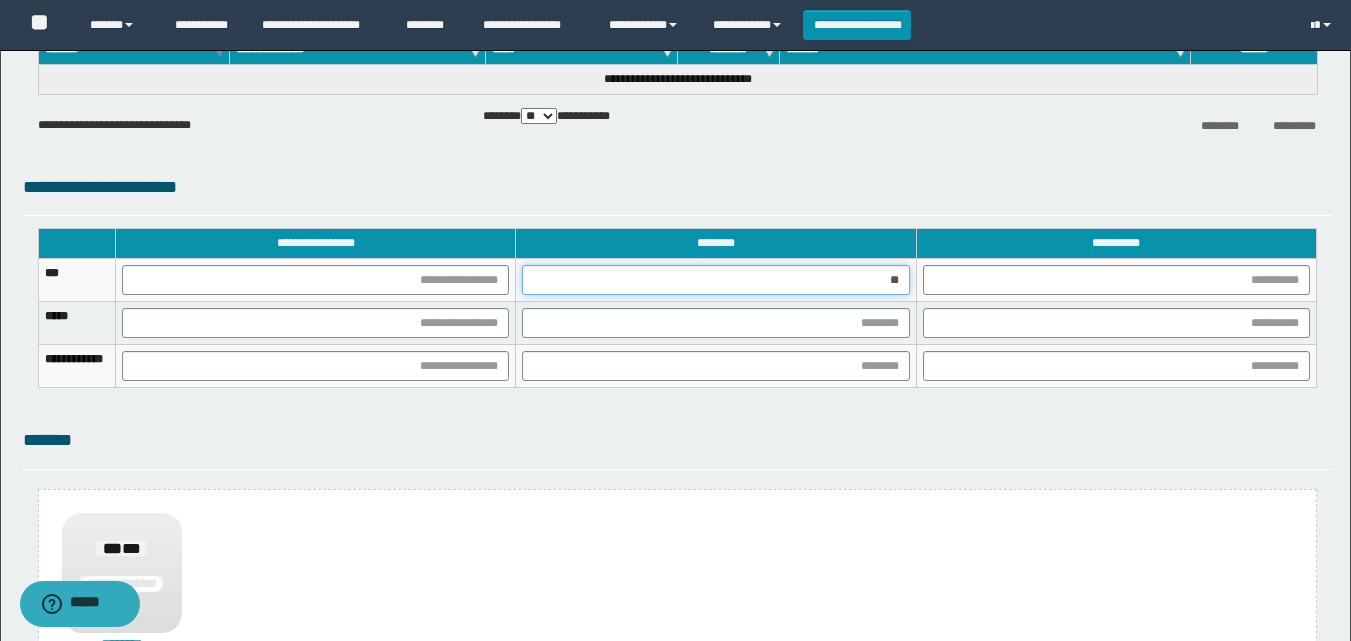 type on "***" 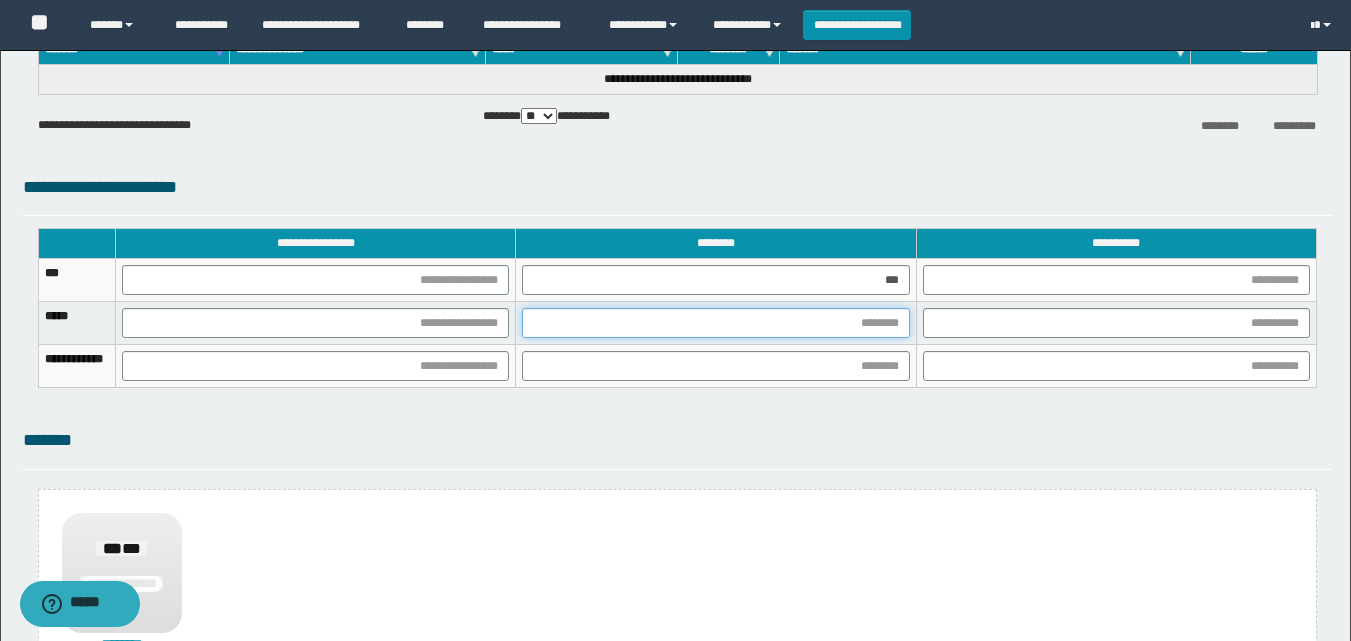 click at bounding box center (715, 323) 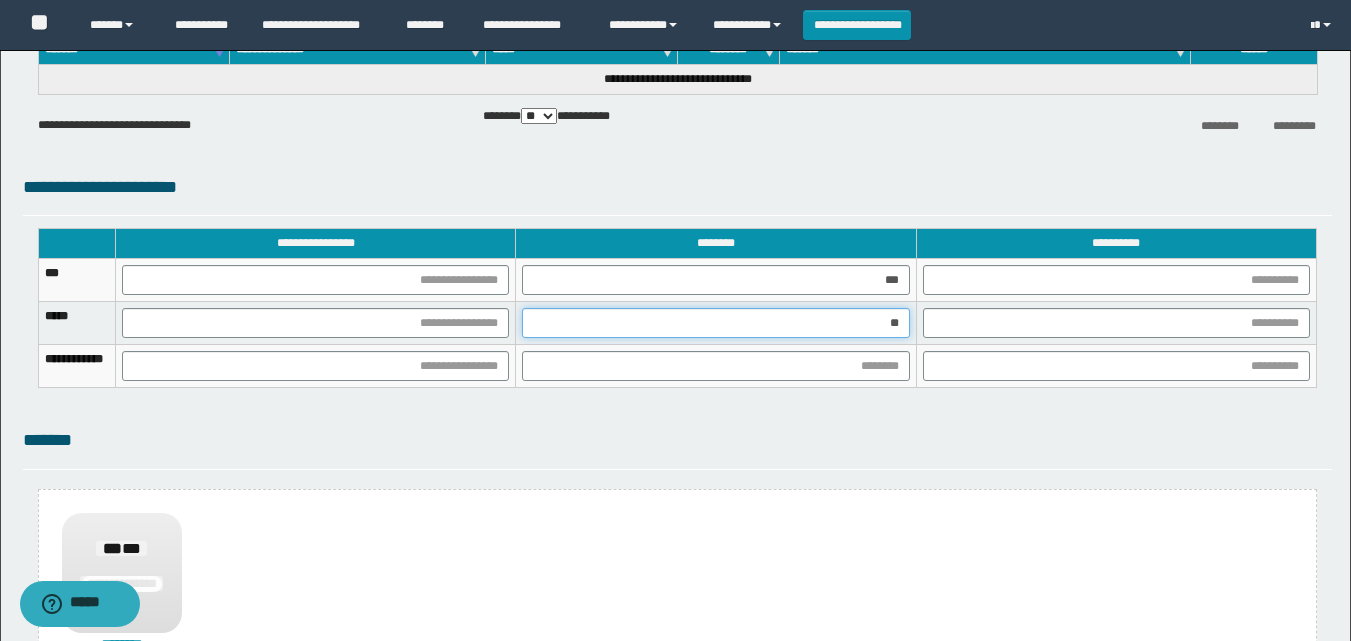 type on "***" 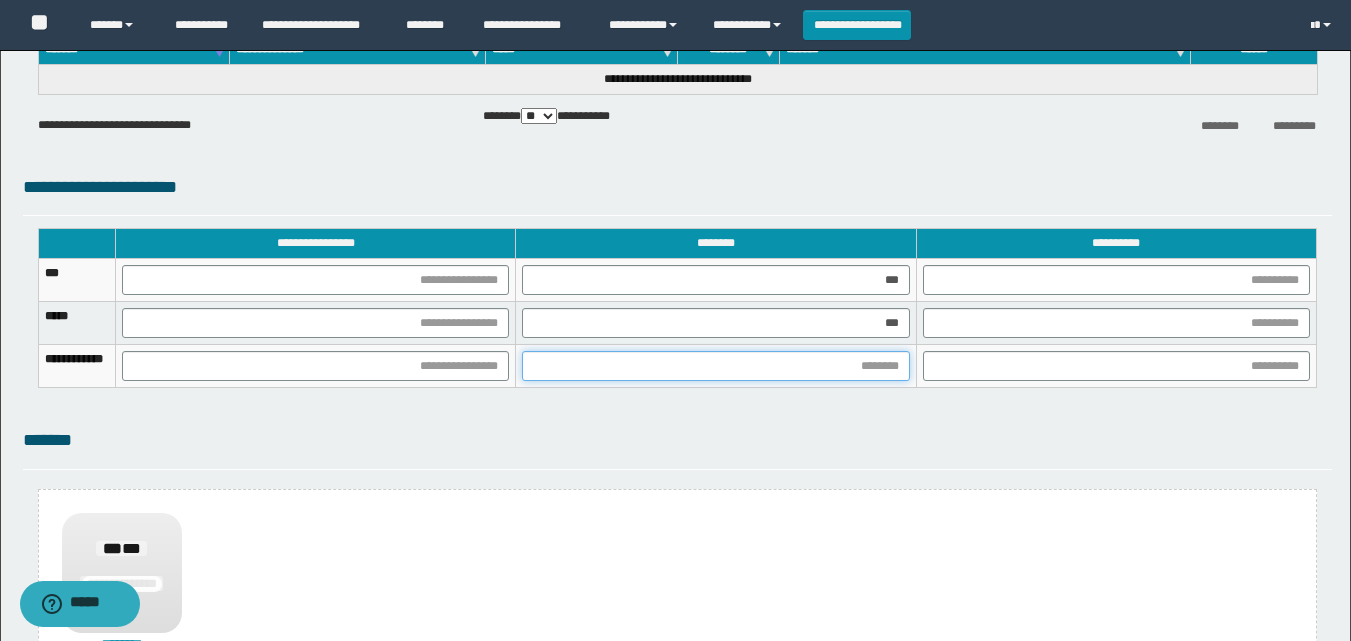 click at bounding box center [715, 366] 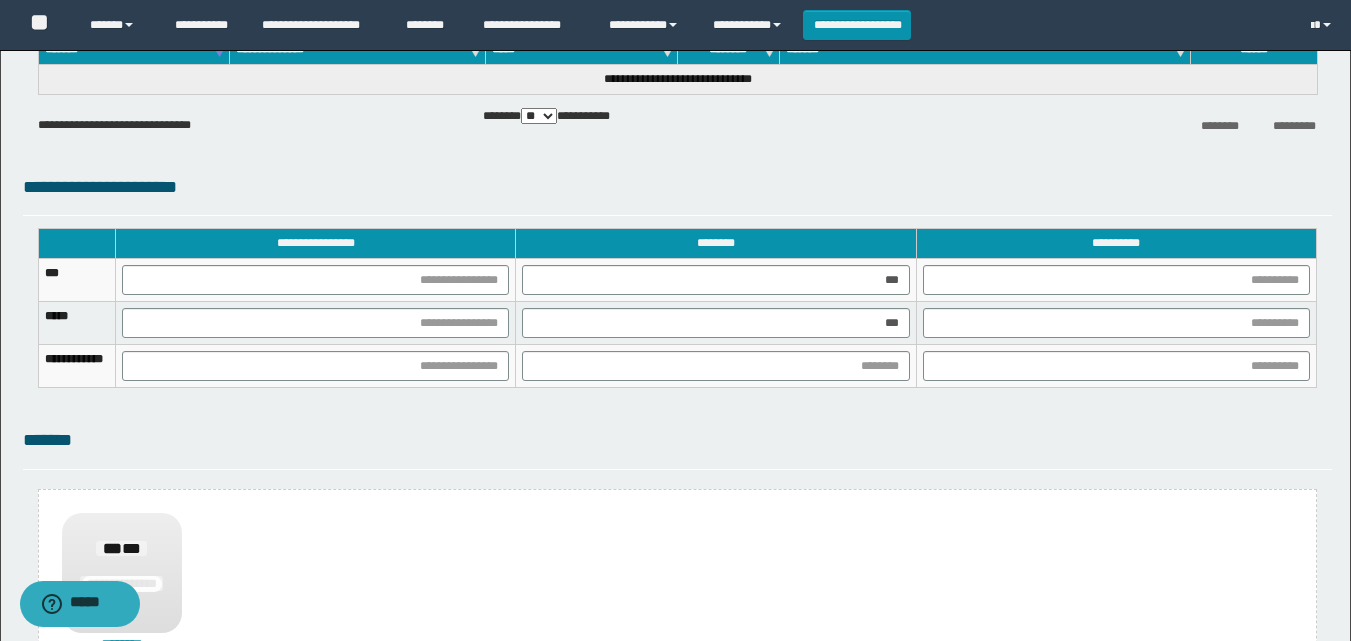 click on "**********" at bounding box center (677, 194) 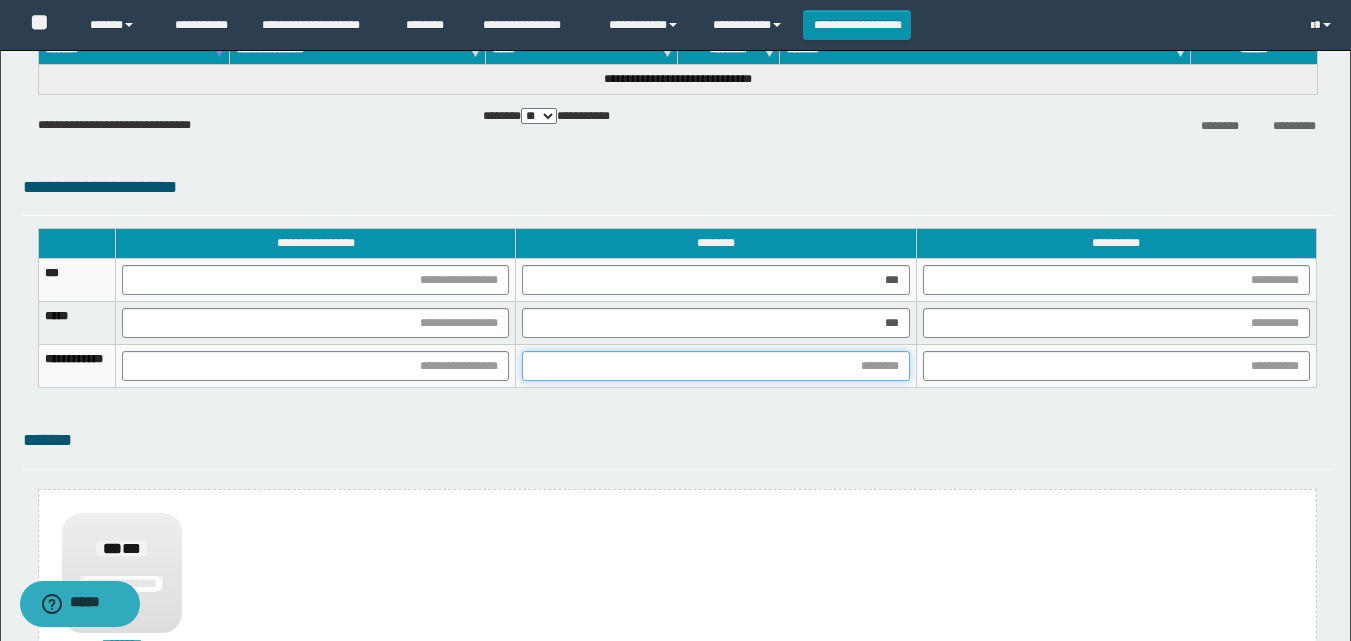 click at bounding box center [715, 366] 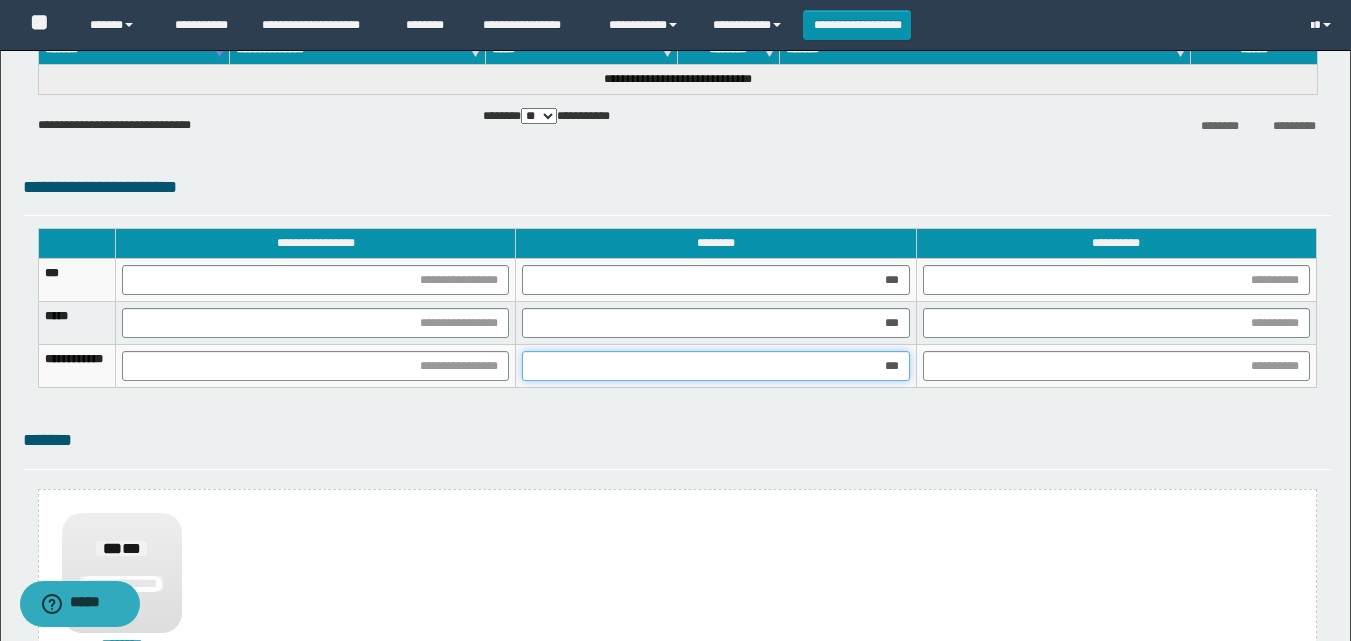 type on "****" 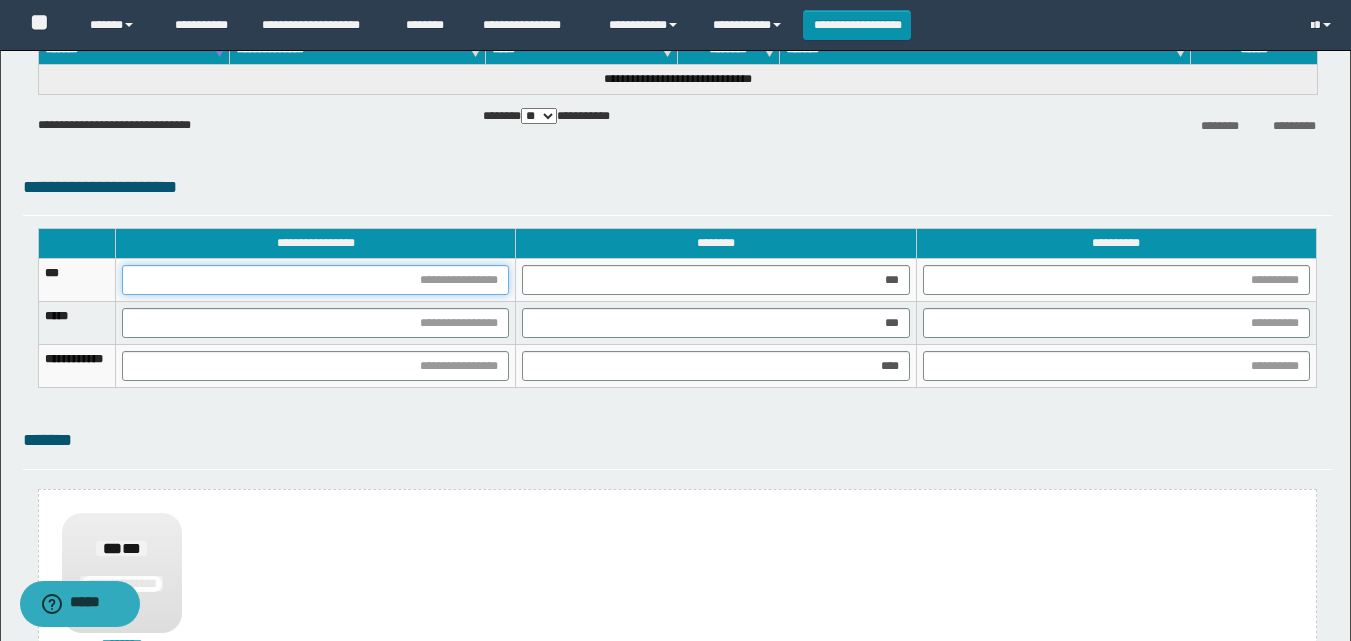 click at bounding box center [315, 280] 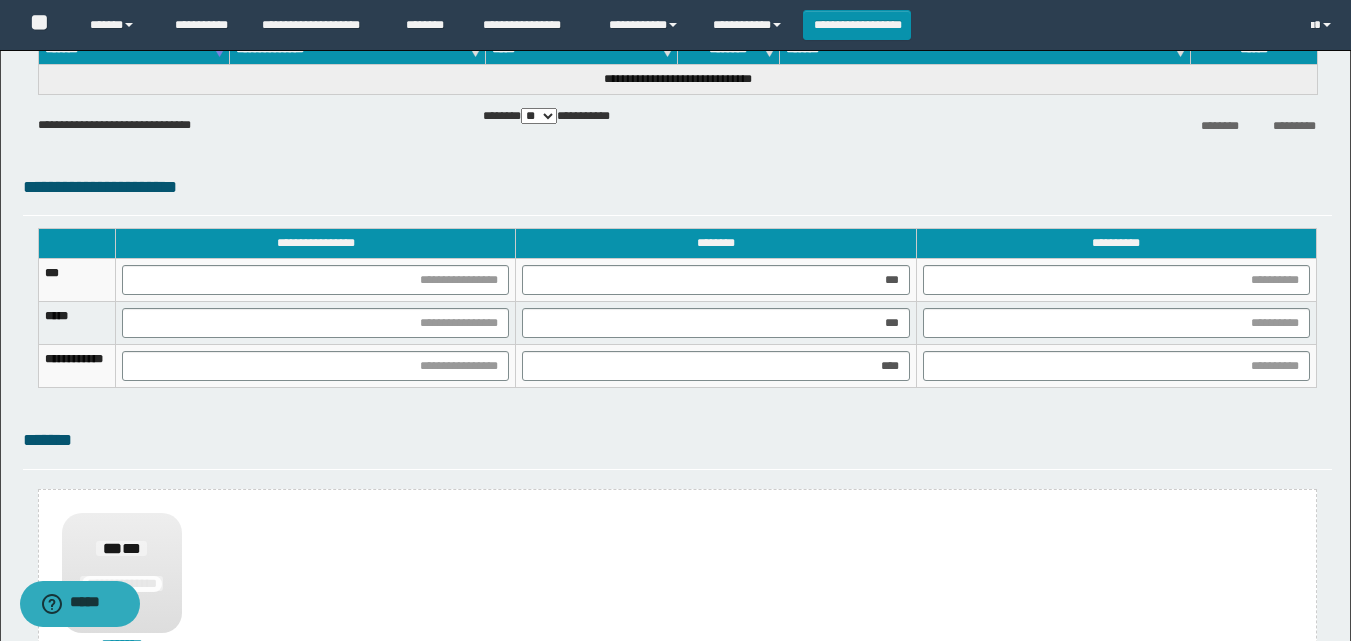 click on "**********" at bounding box center (675, -85) 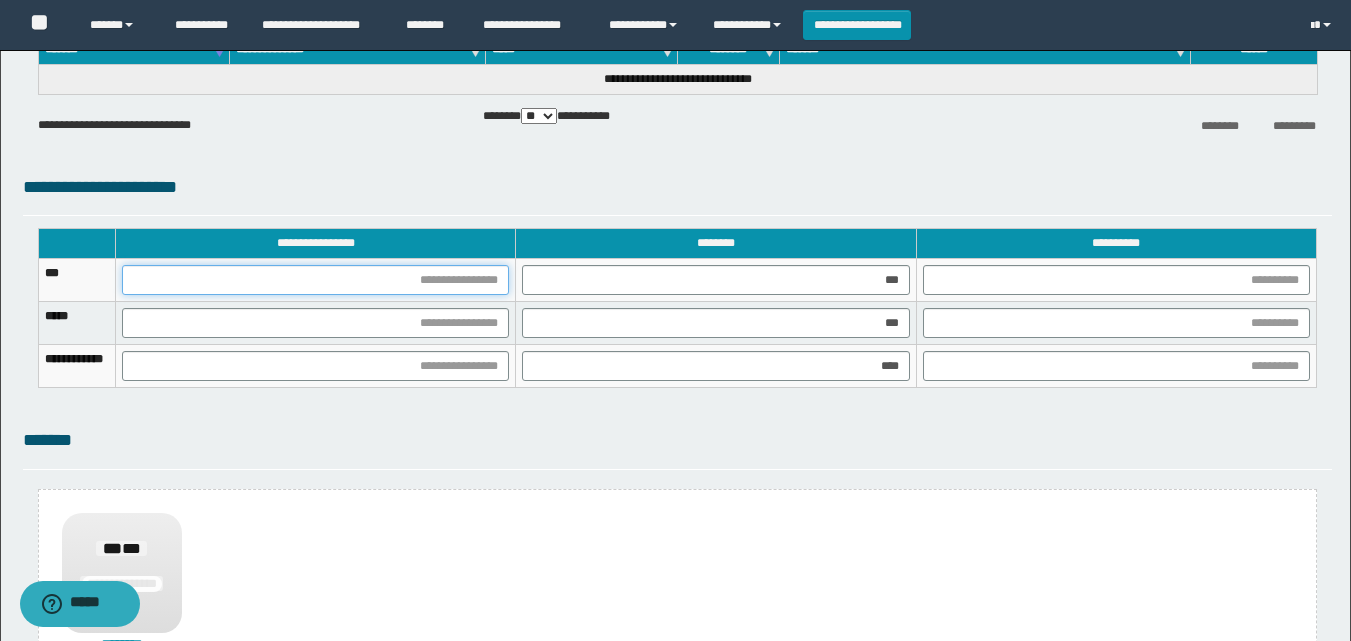 drag, startPoint x: 520, startPoint y: 273, endPoint x: 681, endPoint y: 521, distance: 295.6772 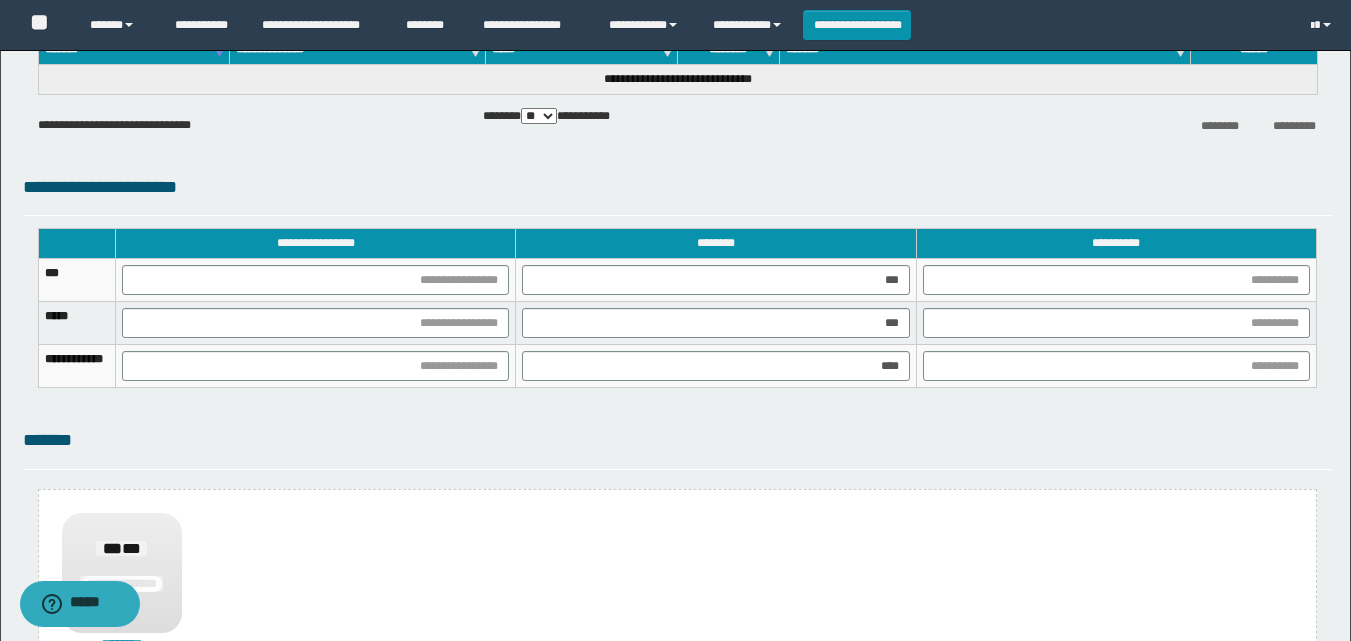 click on "**********" at bounding box center [677, 318] 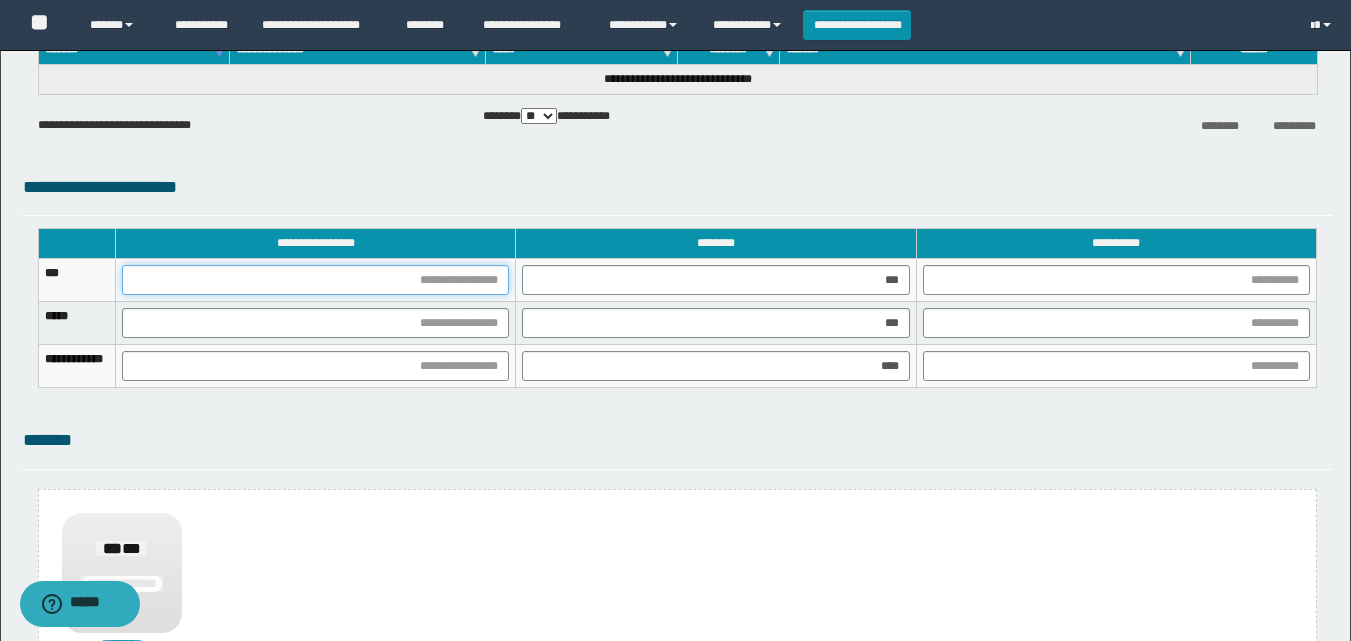click at bounding box center (315, 280) 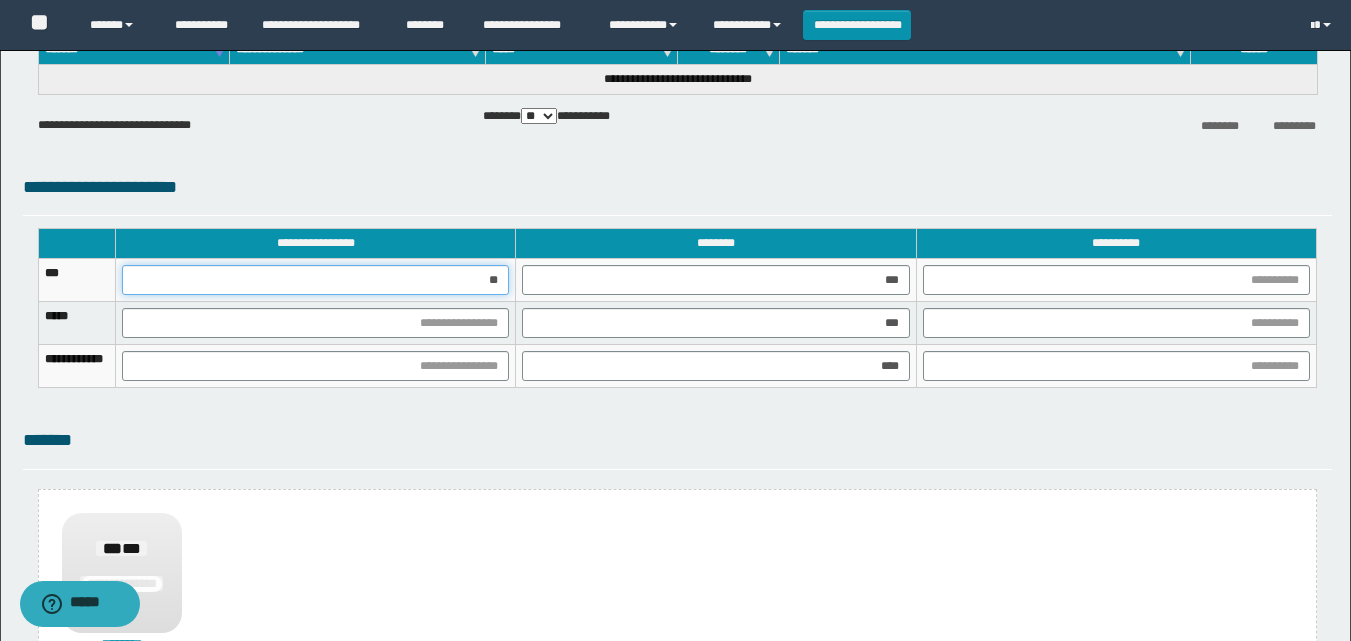 type on "***" 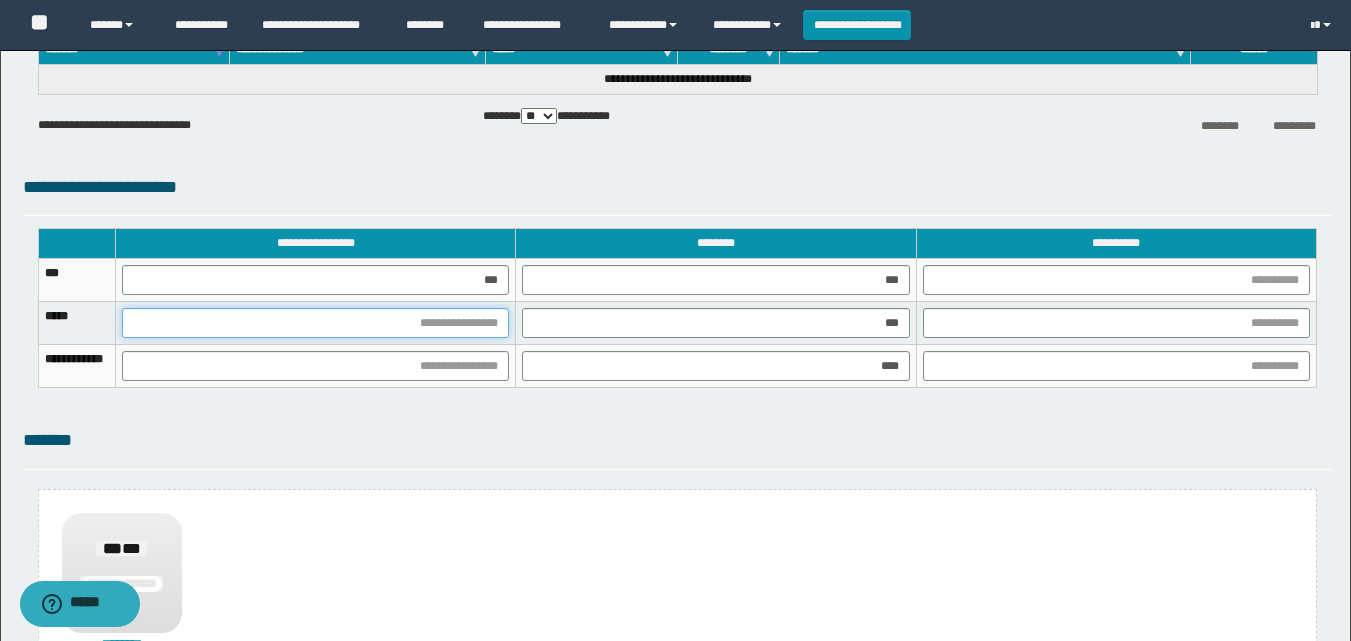 click at bounding box center [315, 323] 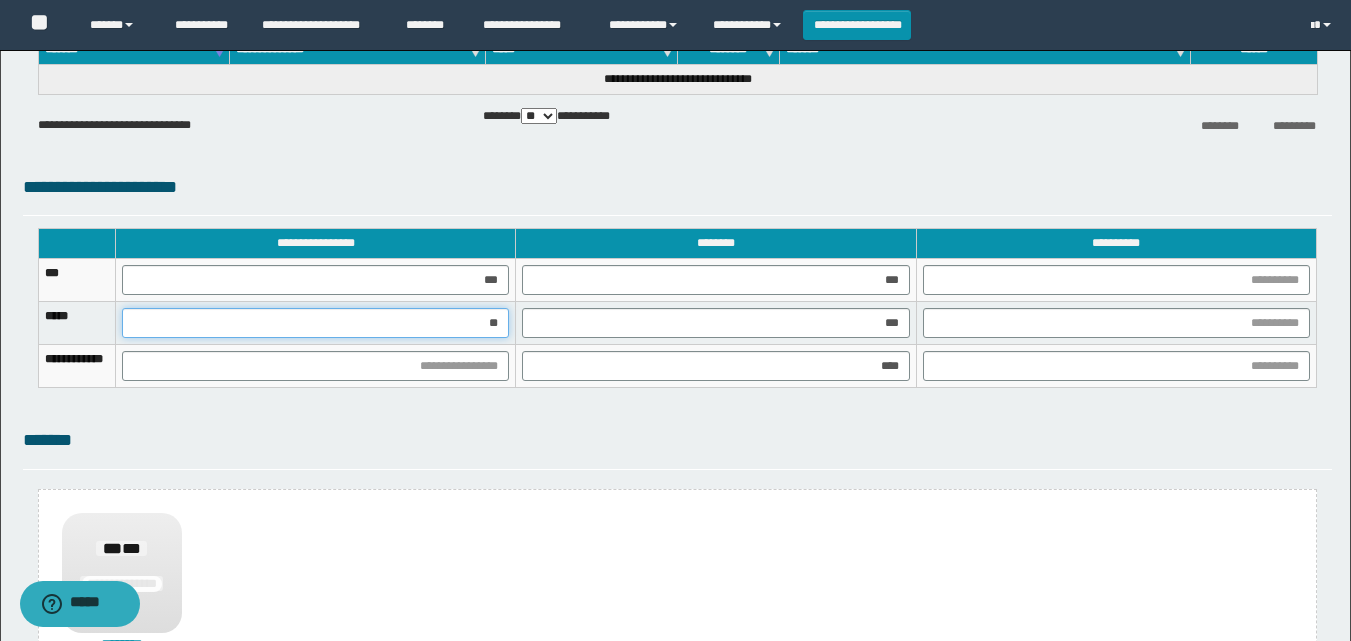 type on "***" 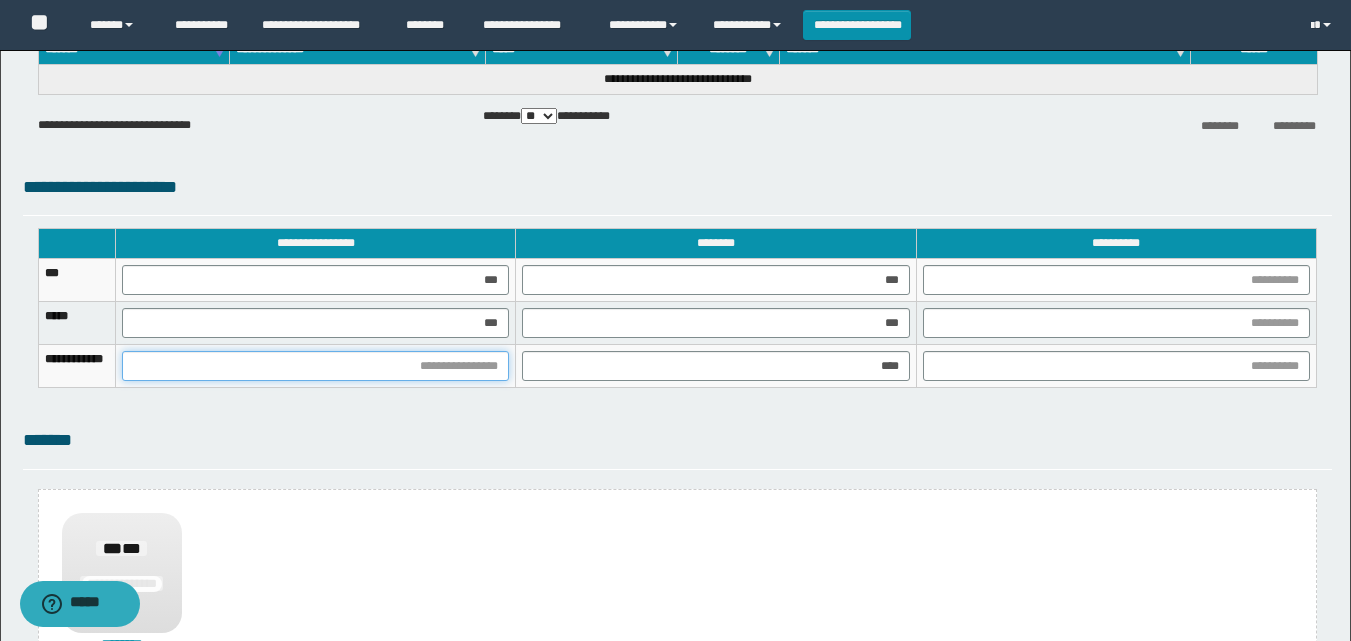 drag, startPoint x: 568, startPoint y: 366, endPoint x: 657, endPoint y: 600, distance: 250.35374 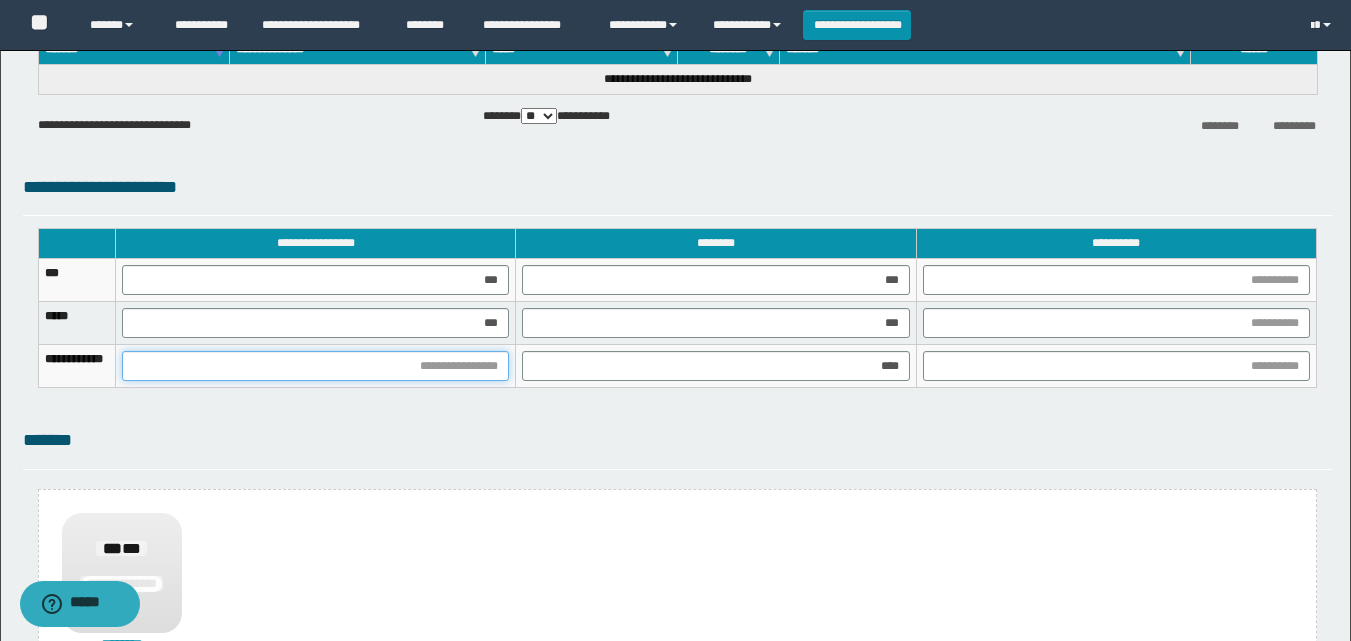 click at bounding box center [315, 366] 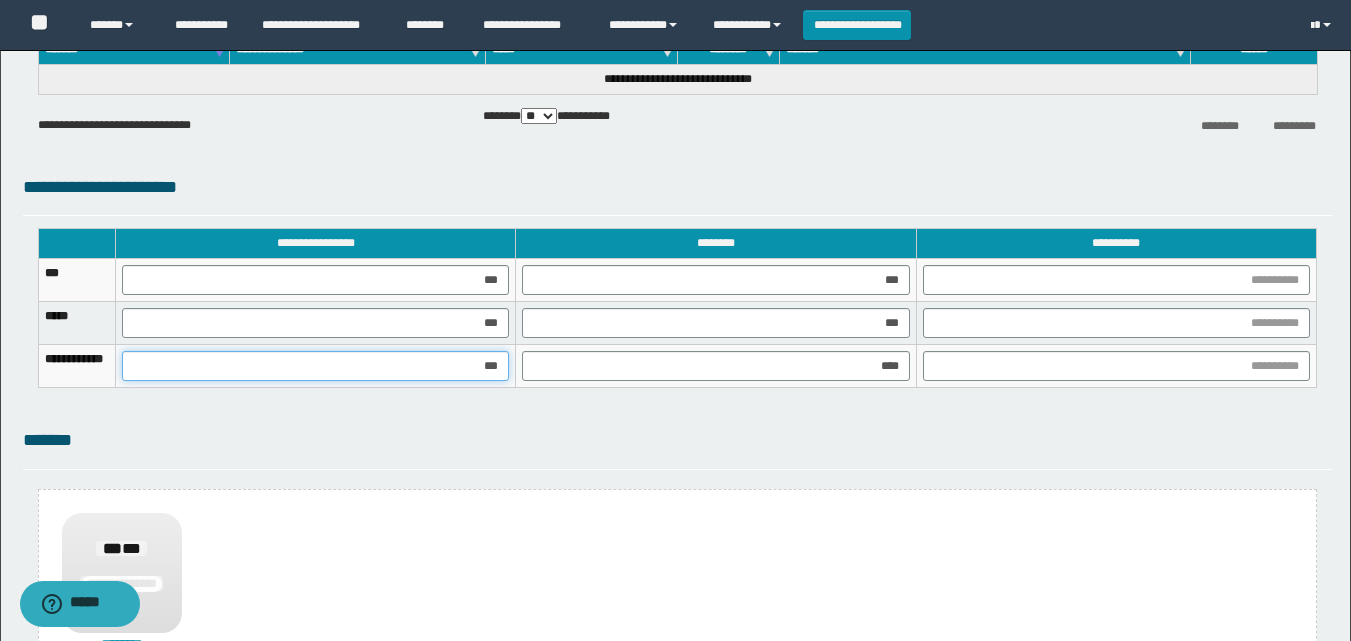 type on "****" 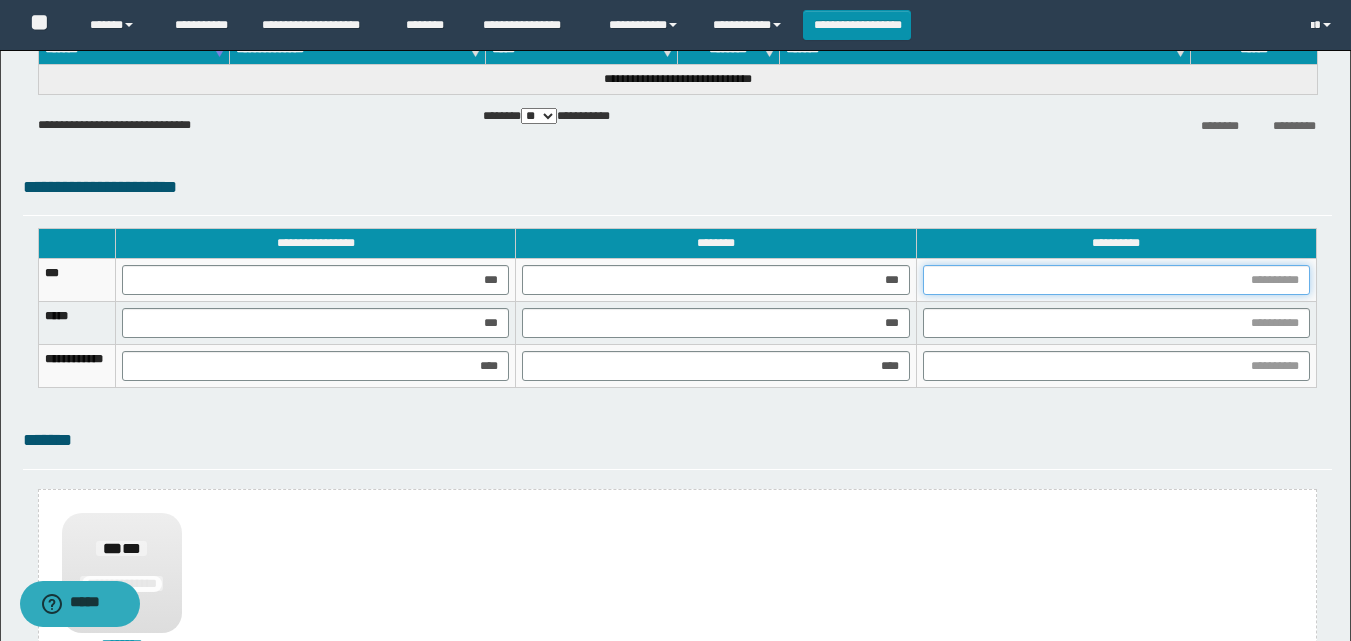 click at bounding box center [1116, 280] 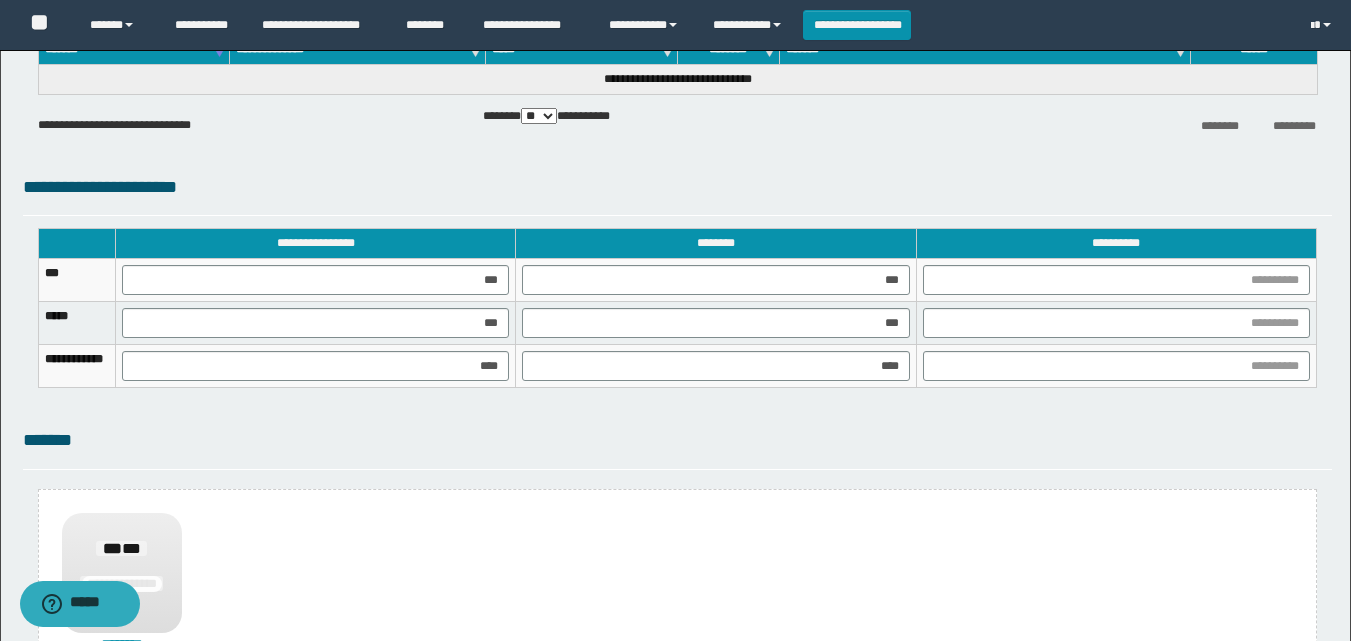 drag, startPoint x: 1319, startPoint y: 263, endPoint x: 1282, endPoint y: 282, distance: 41.59327 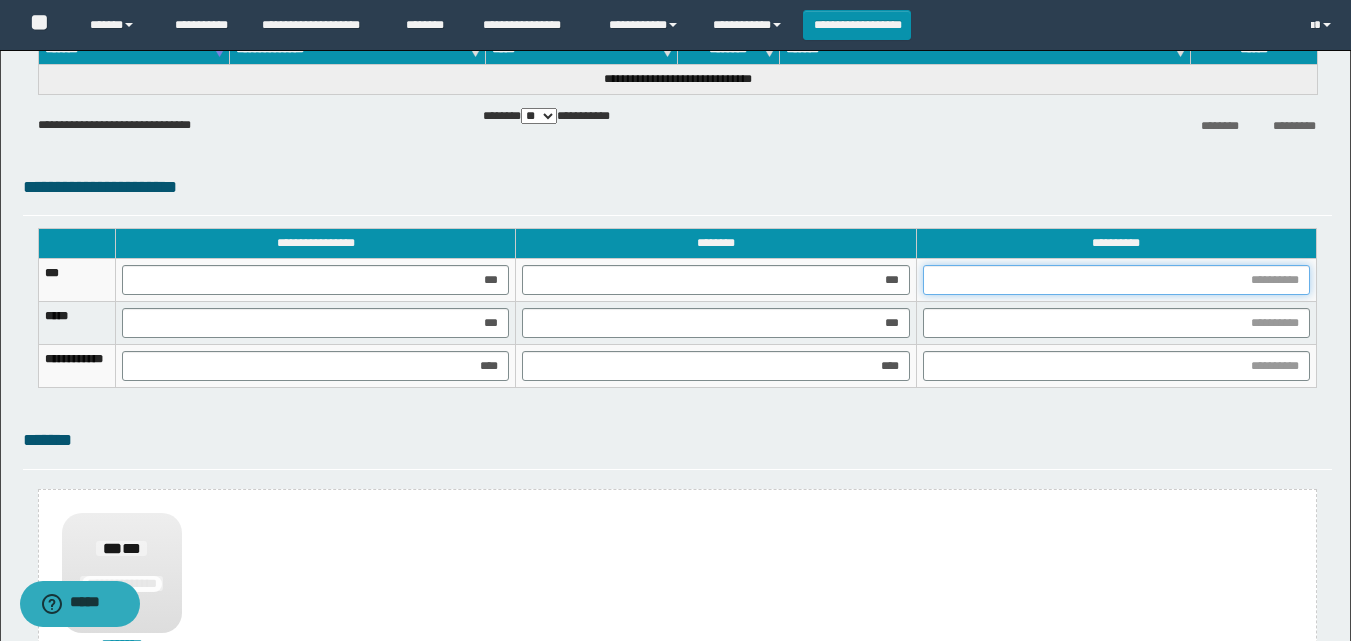 click at bounding box center (1116, 280) 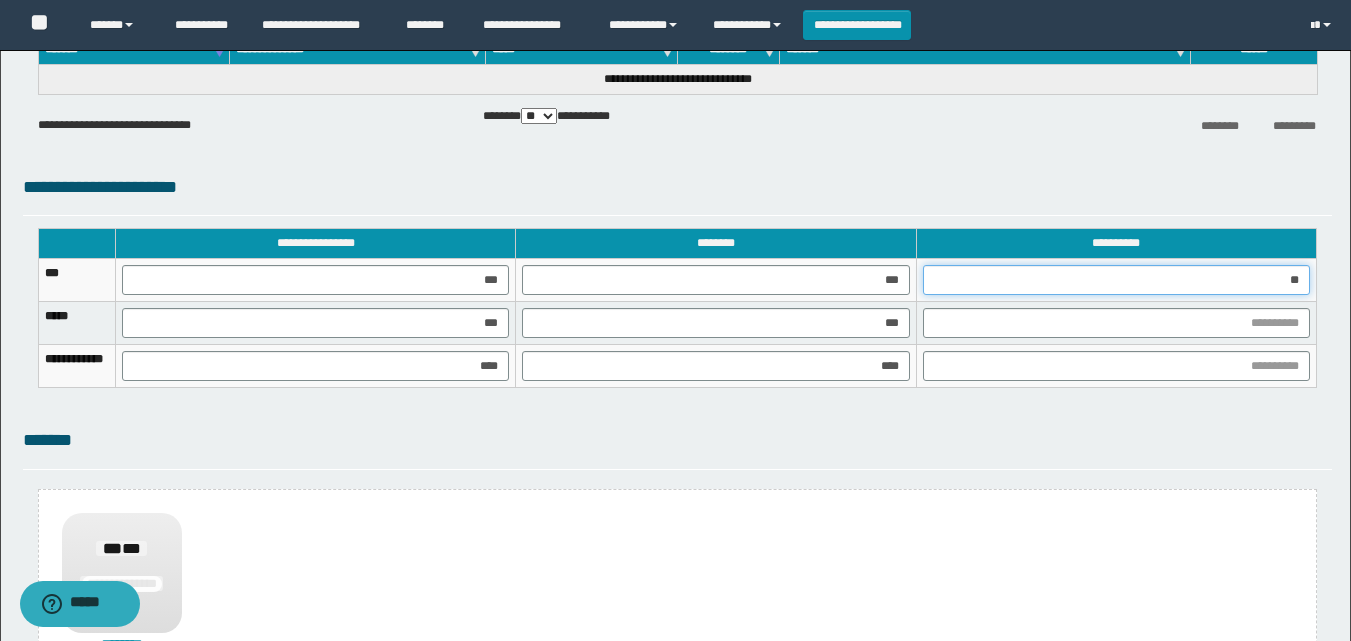 type on "***" 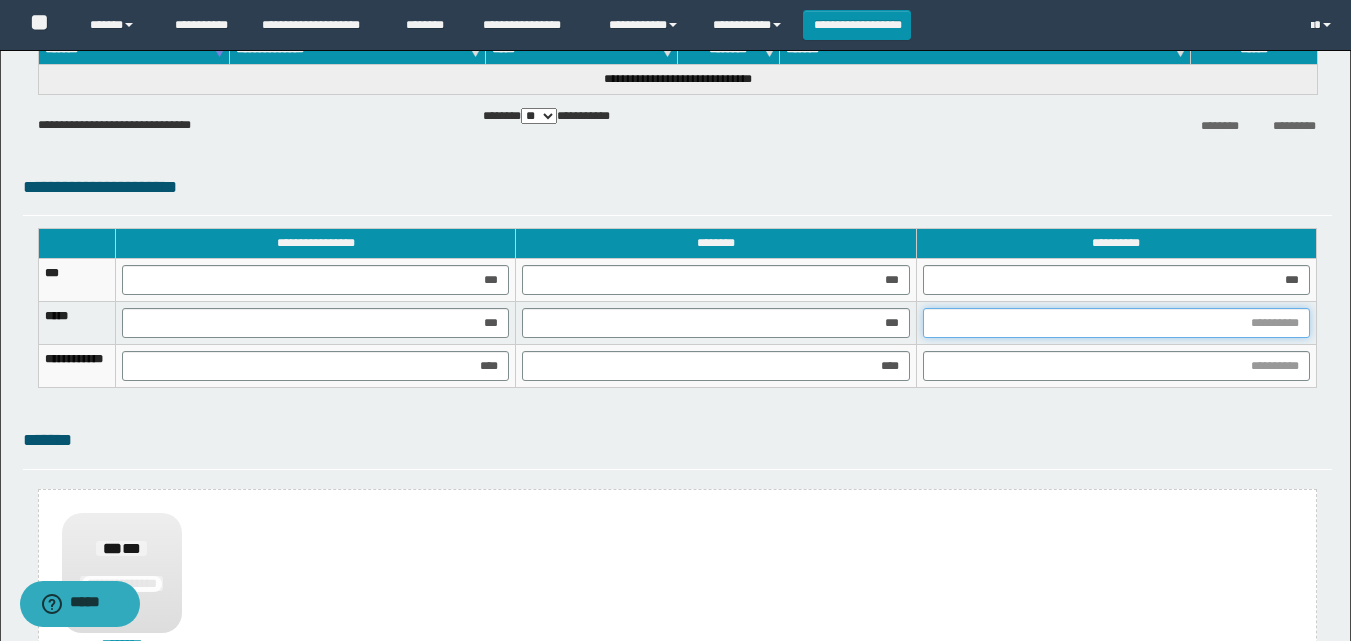 click at bounding box center [1116, 323] 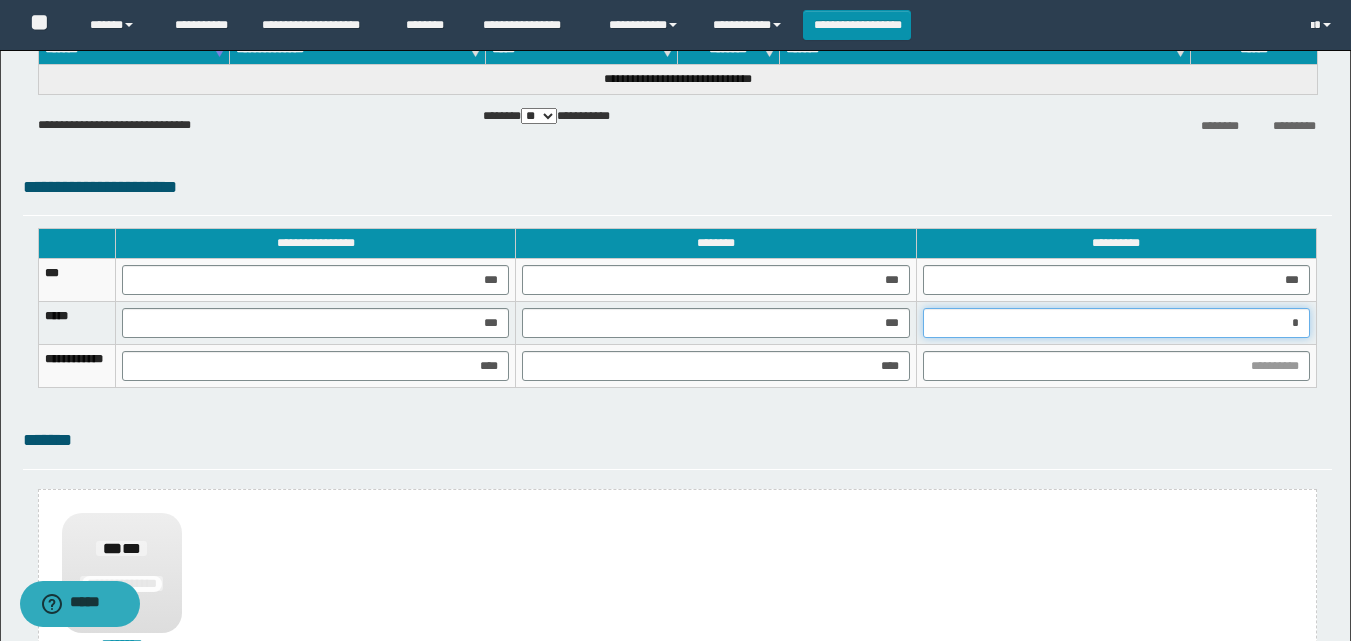 type on "**" 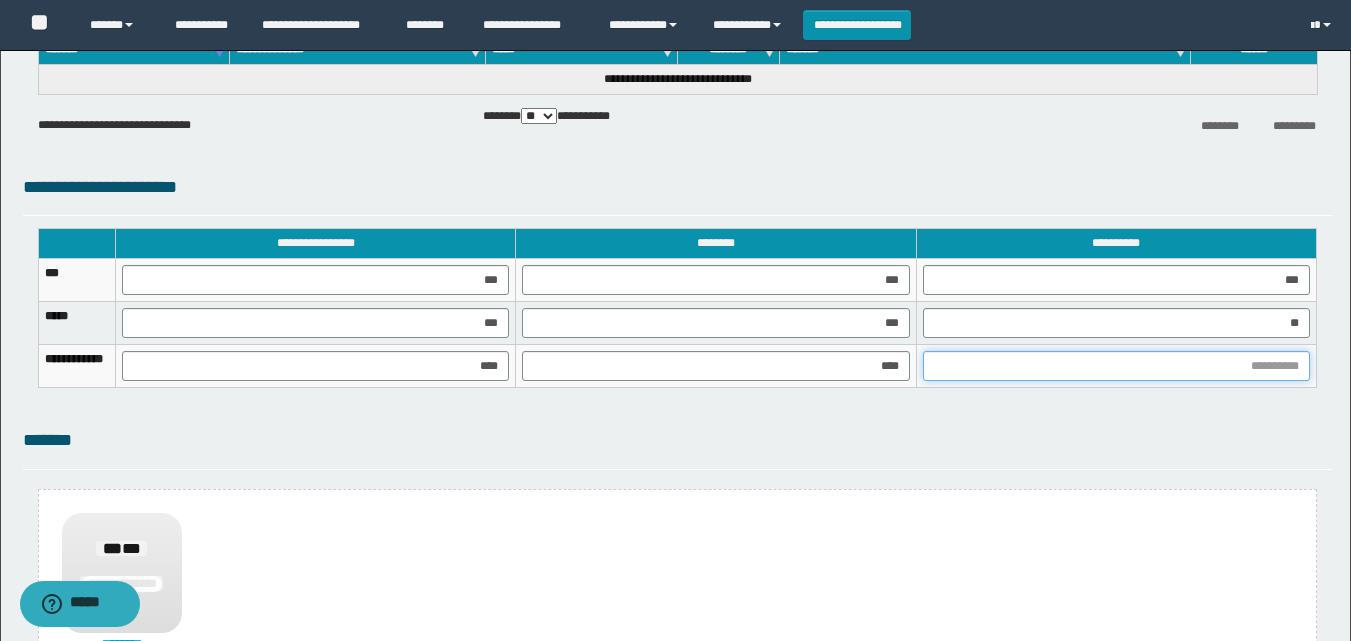 click at bounding box center (1116, 366) 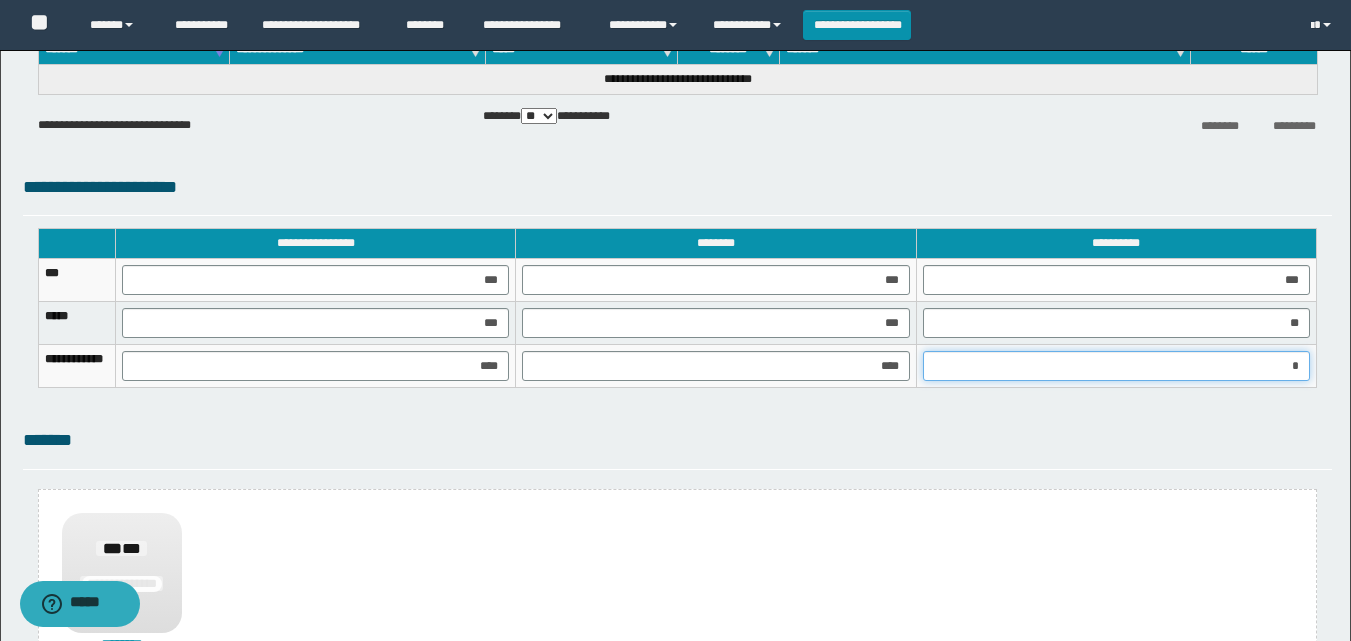 type on "**" 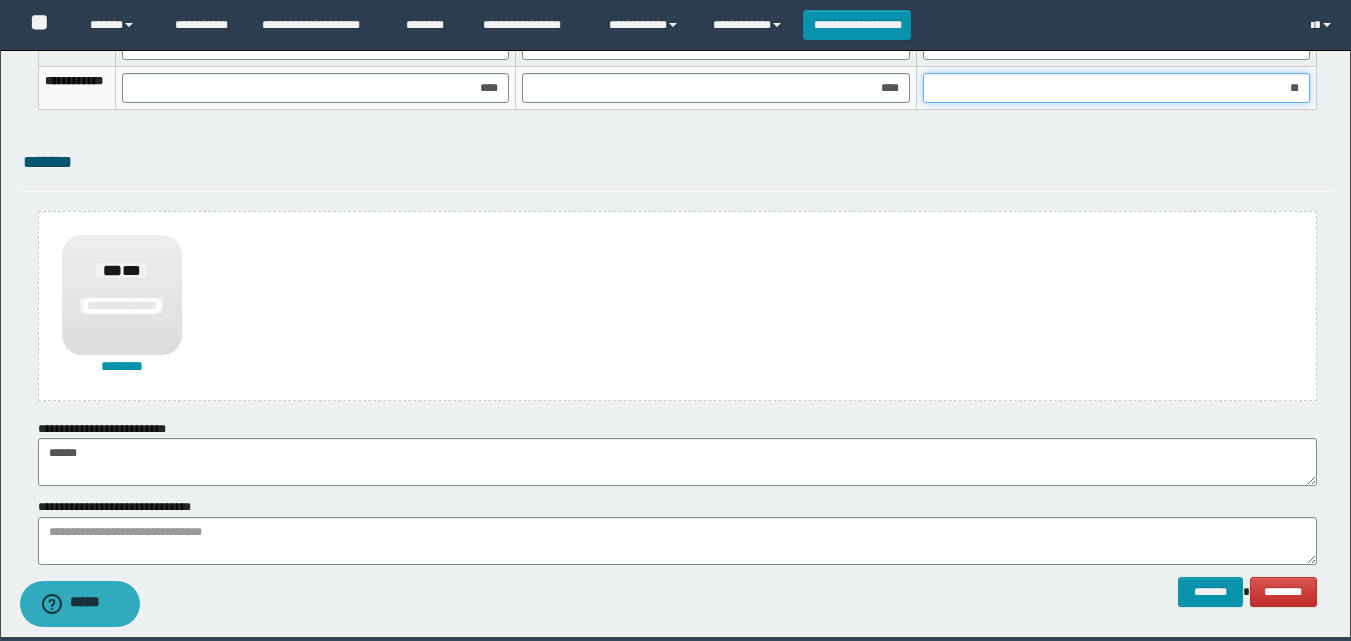 scroll, scrollTop: 1489, scrollLeft: 0, axis: vertical 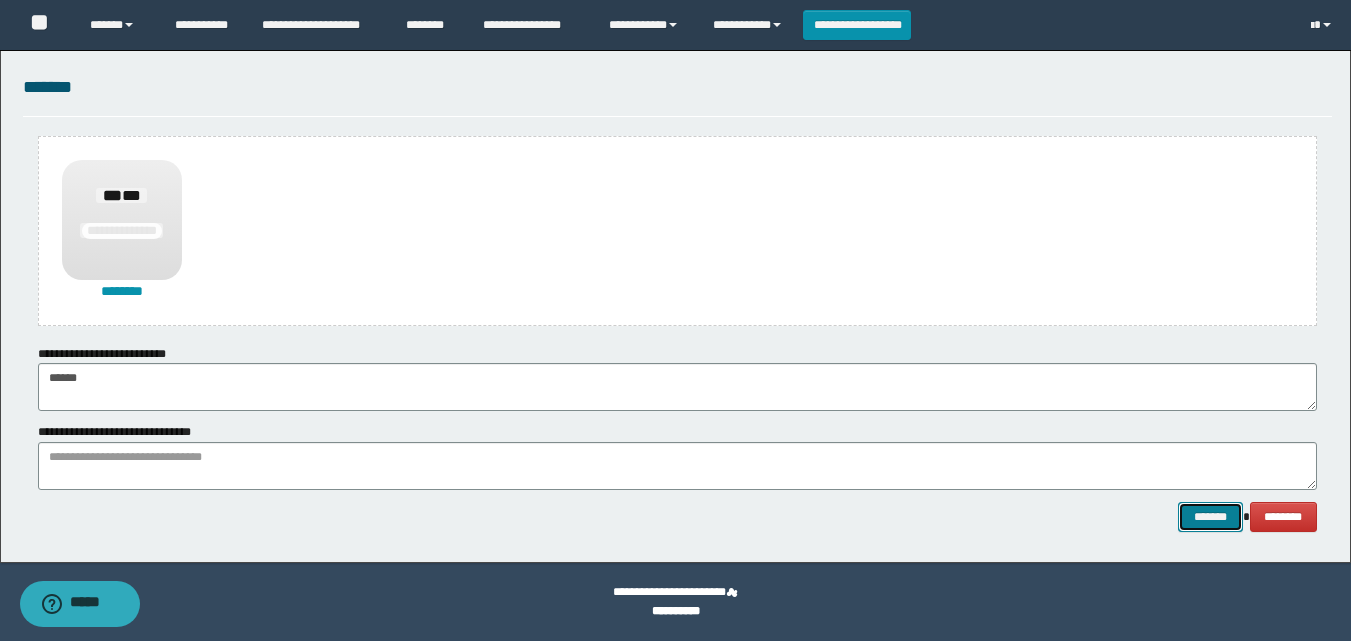 drag, startPoint x: 1204, startPoint y: 528, endPoint x: 1194, endPoint y: 525, distance: 10.440307 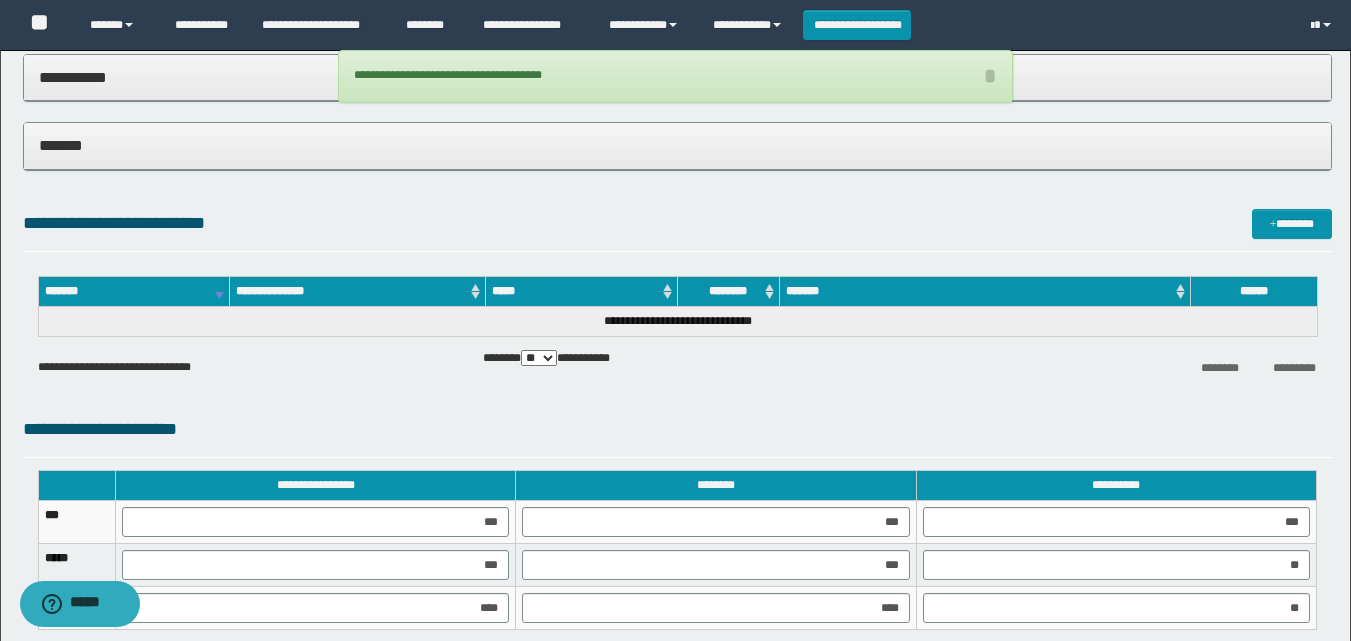 scroll, scrollTop: 889, scrollLeft: 0, axis: vertical 